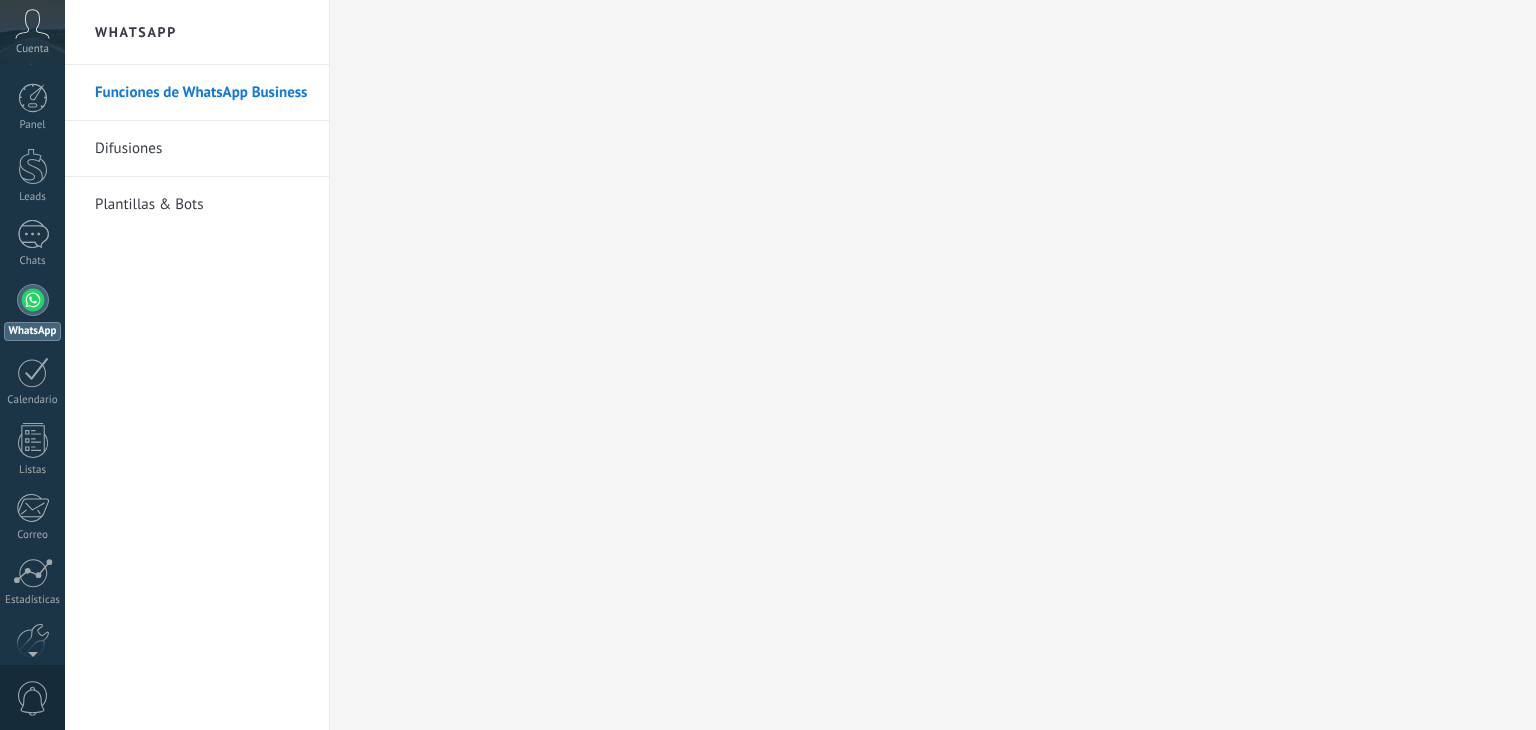 scroll, scrollTop: 0, scrollLeft: 0, axis: both 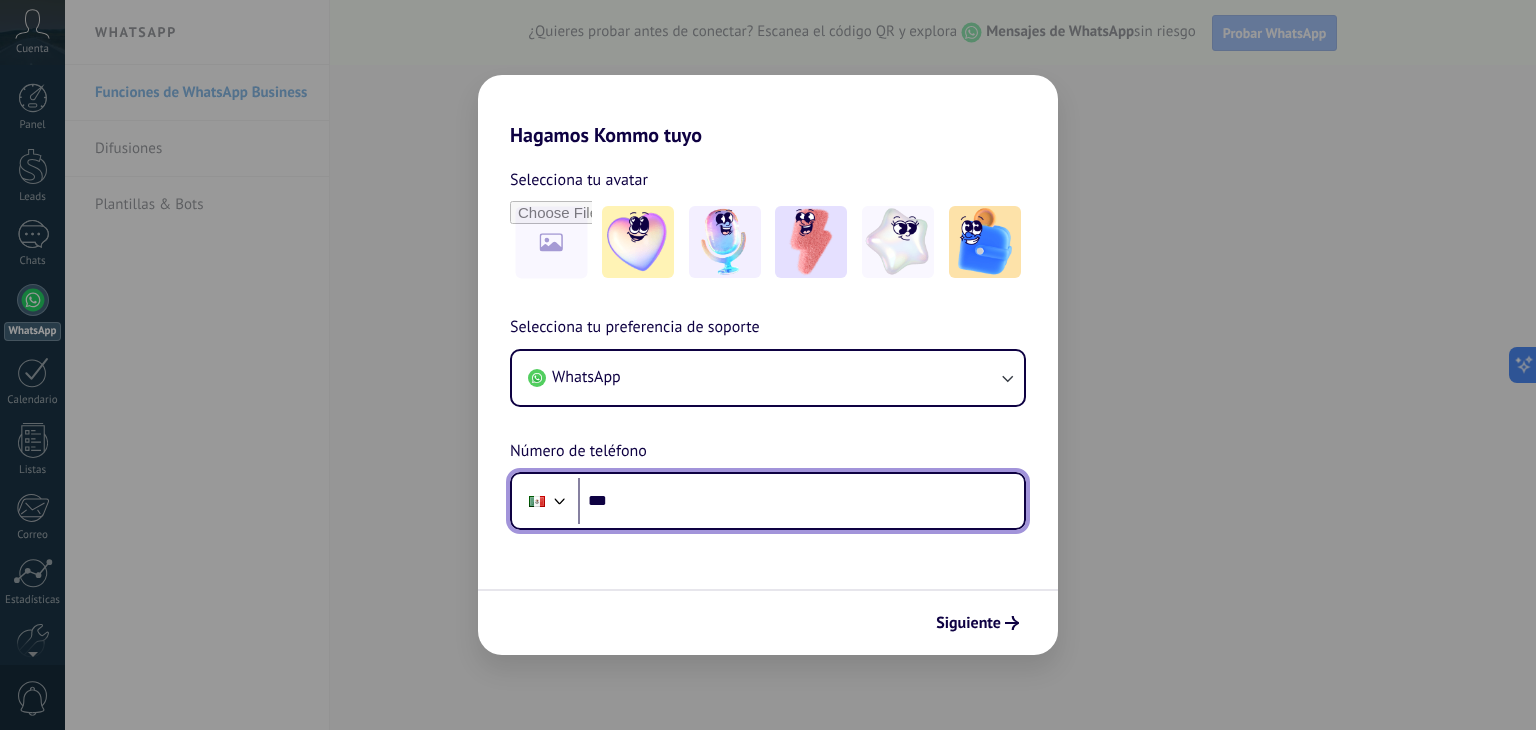 click on "***" at bounding box center (801, 501) 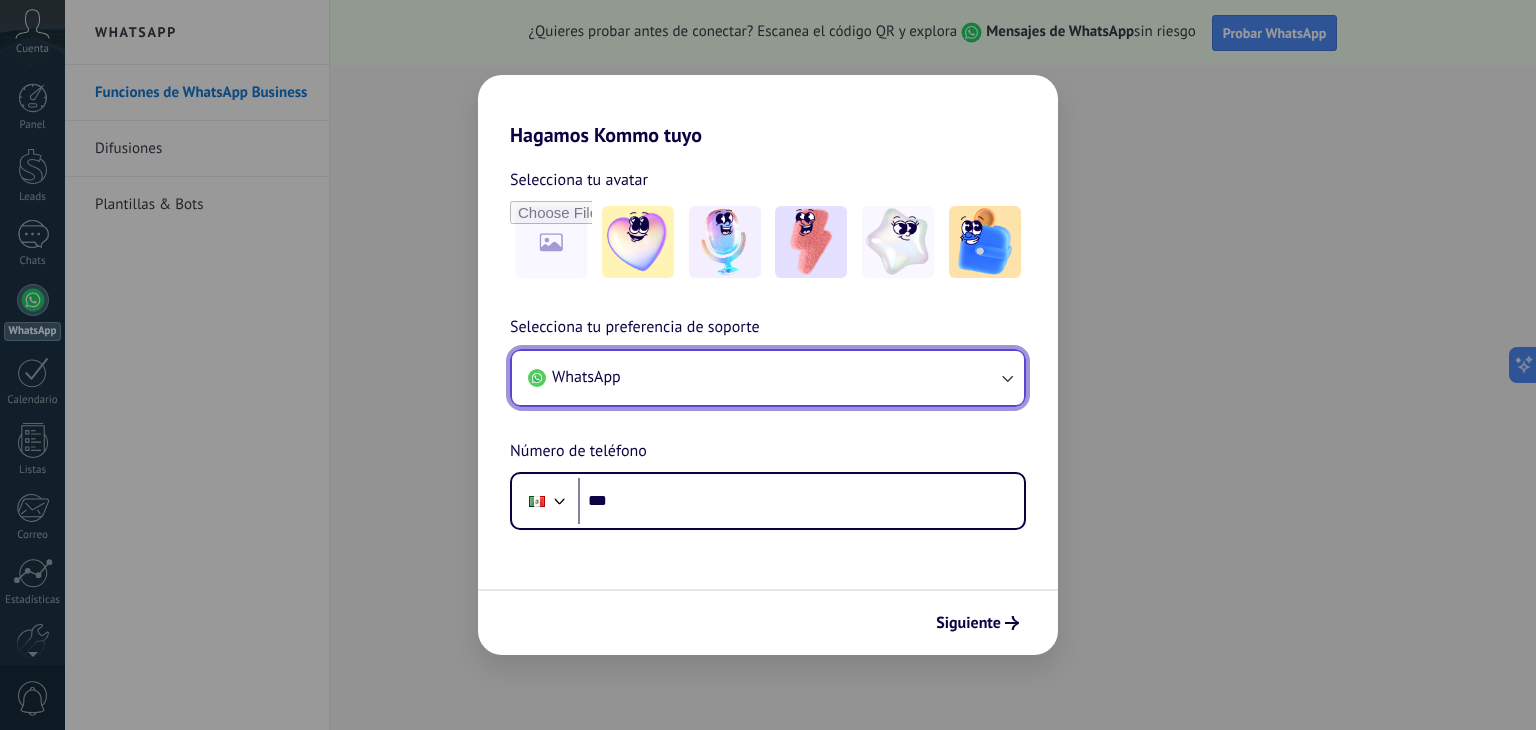 click on "WhatsApp" at bounding box center [768, 378] 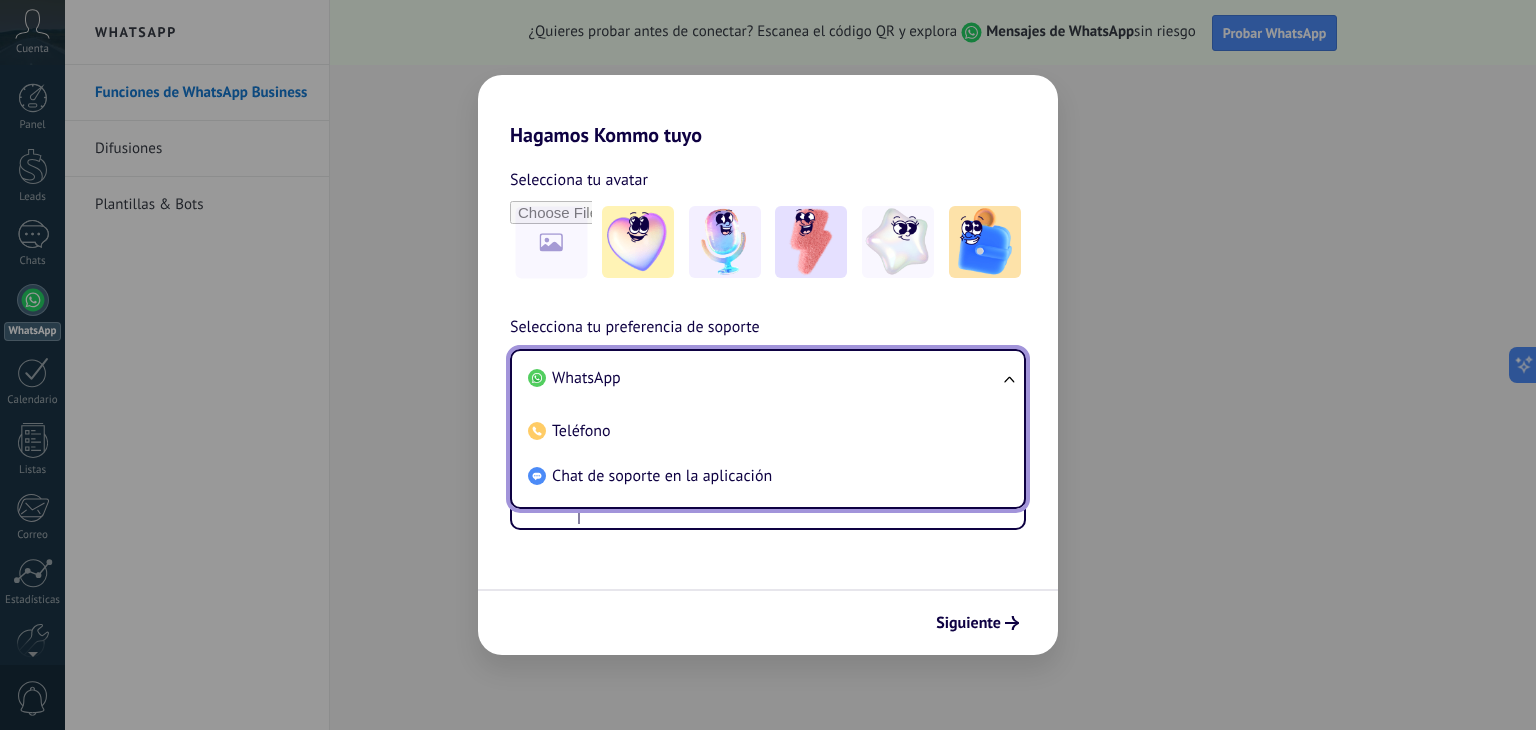 click on "WhatsApp" at bounding box center [764, 378] 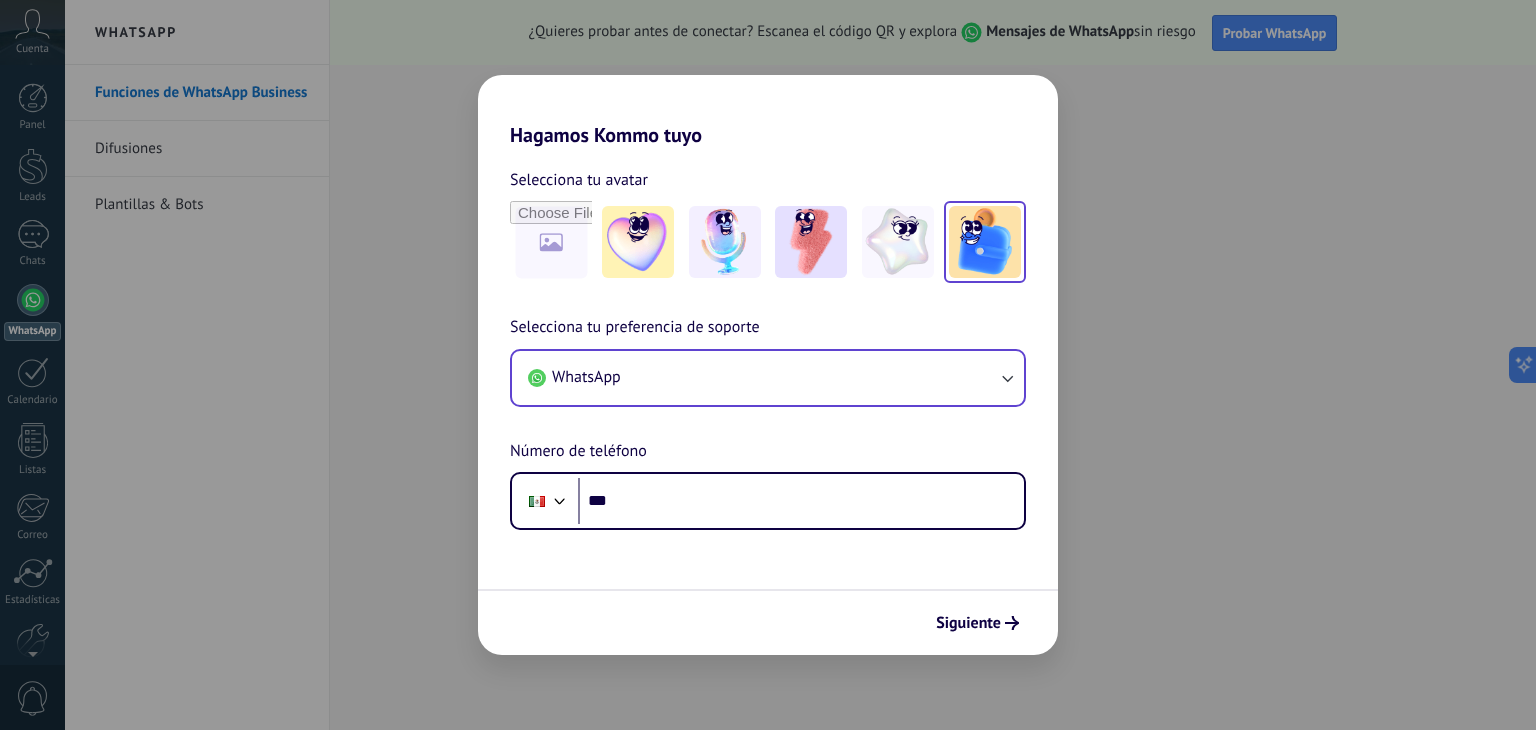 click at bounding box center (638, 242) 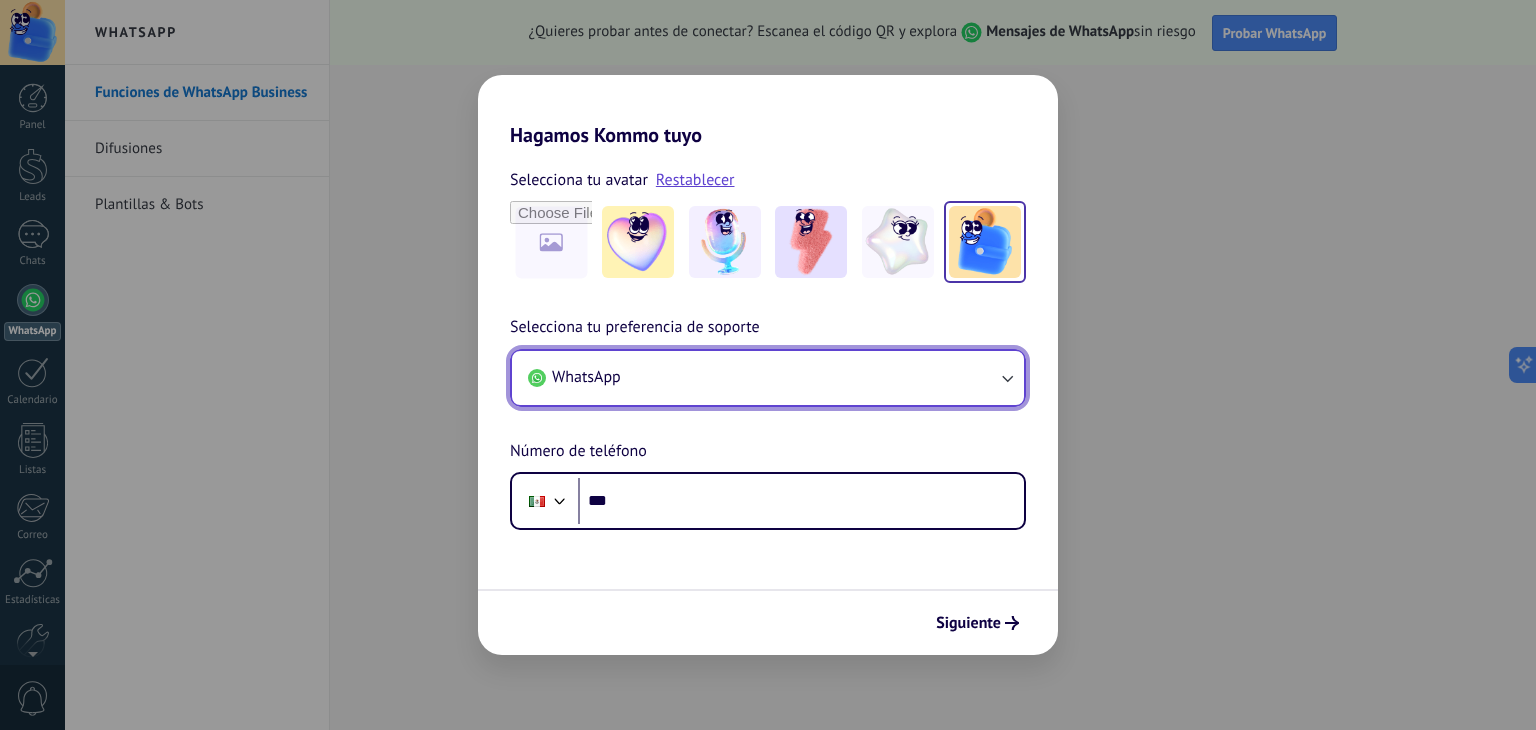 click on "WhatsApp" at bounding box center [768, 378] 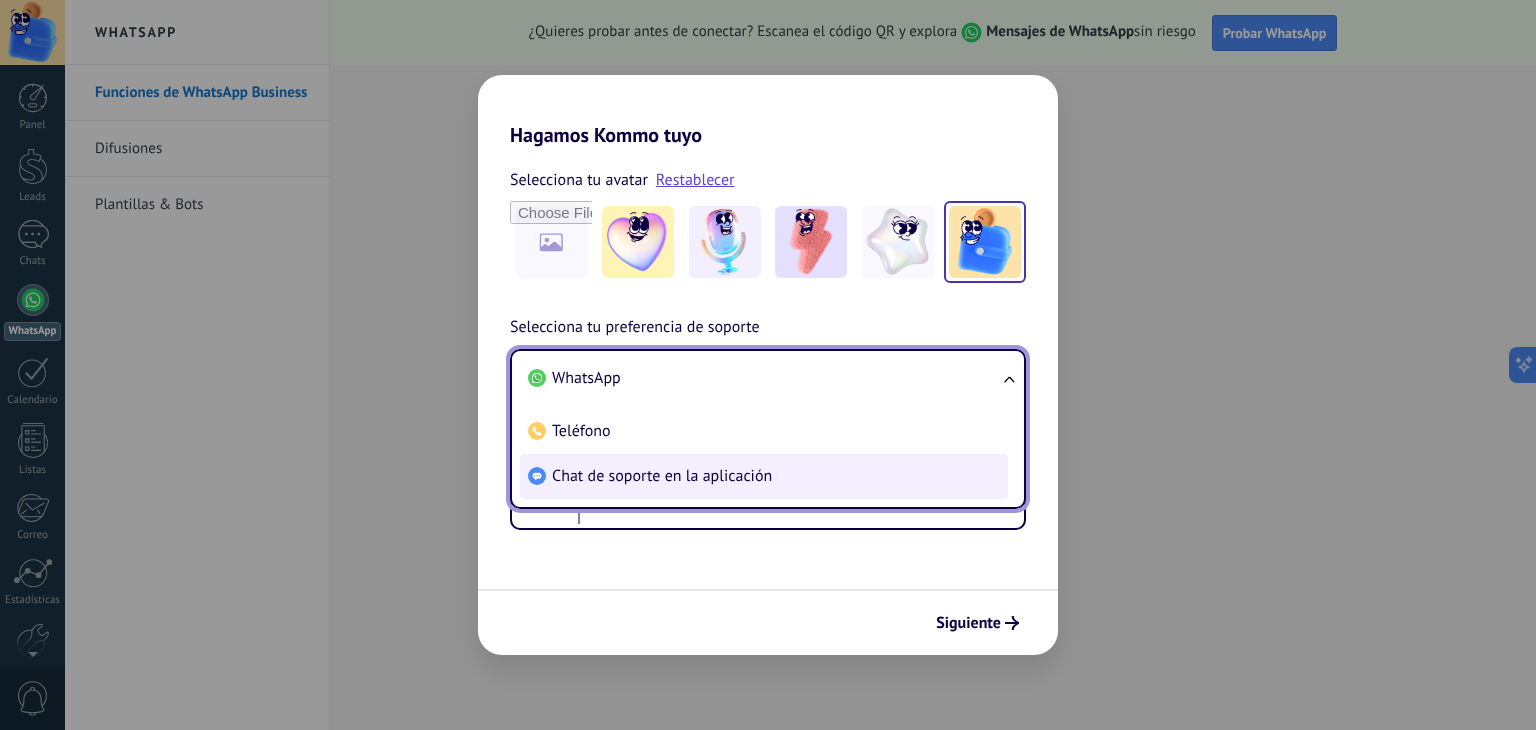 click on "Chat de soporte en la aplicación" at bounding box center (586, 378) 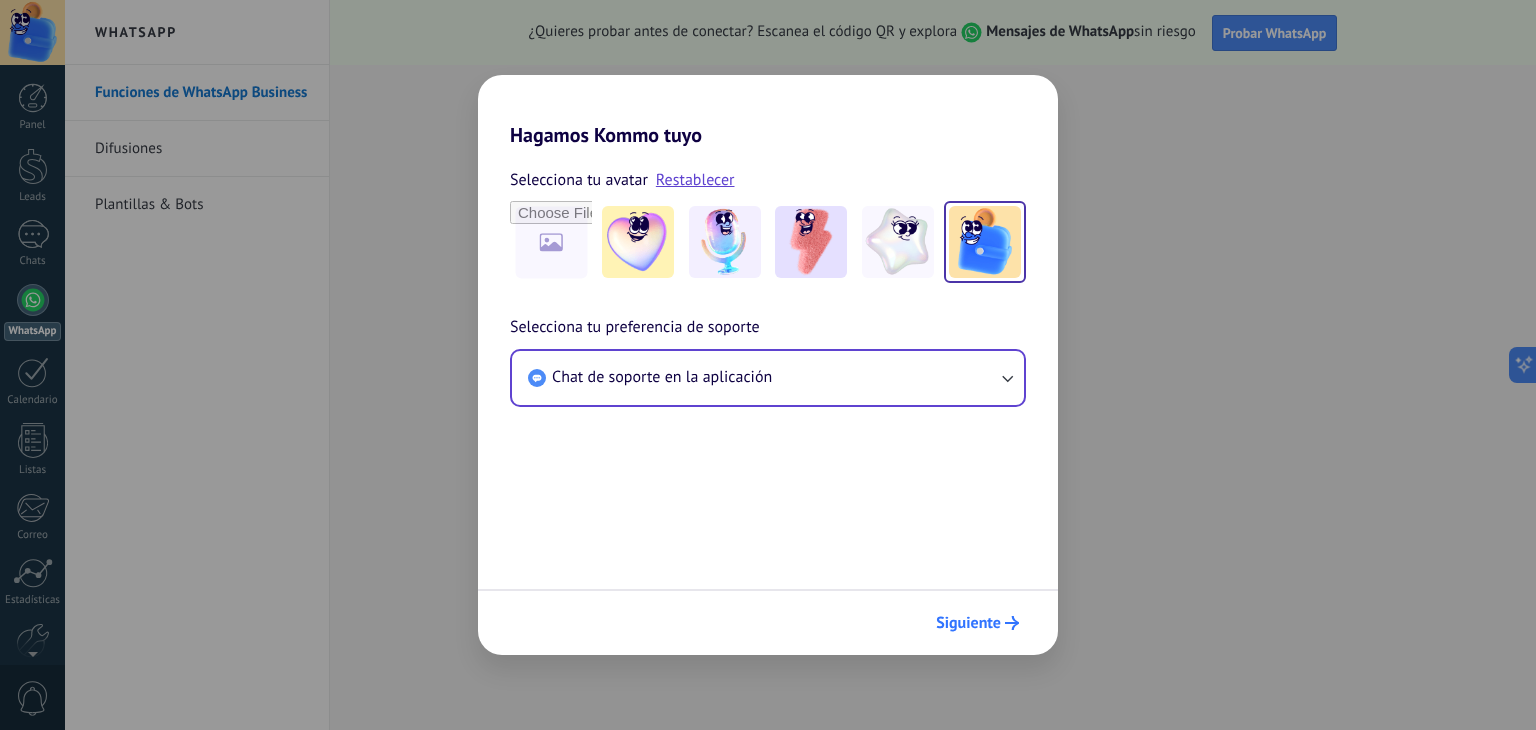 click on "Siguiente" at bounding box center (977, 623) 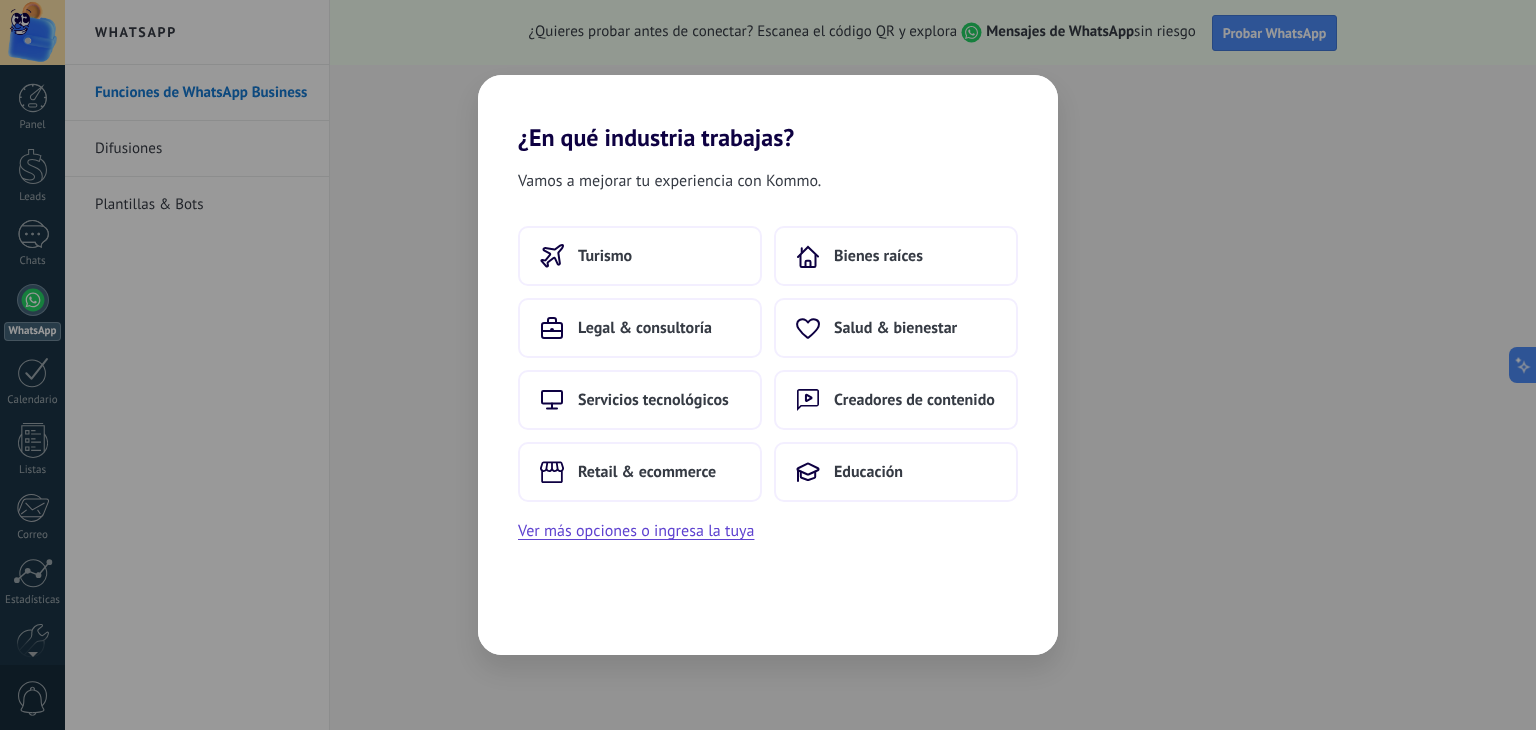 scroll, scrollTop: 0, scrollLeft: 0, axis: both 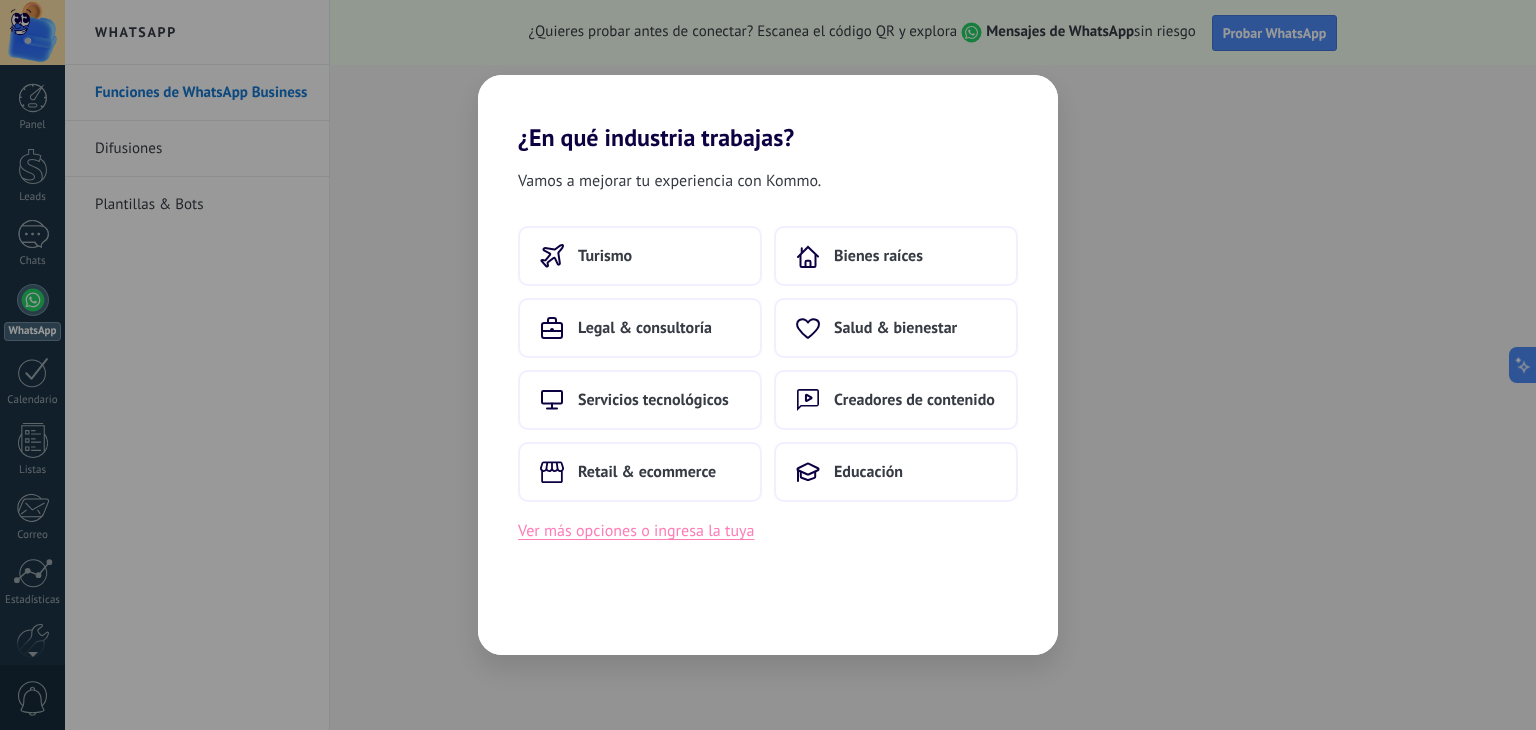 drag, startPoint x: 696, startPoint y: 466, endPoint x: 715, endPoint y: 539, distance: 75.43209 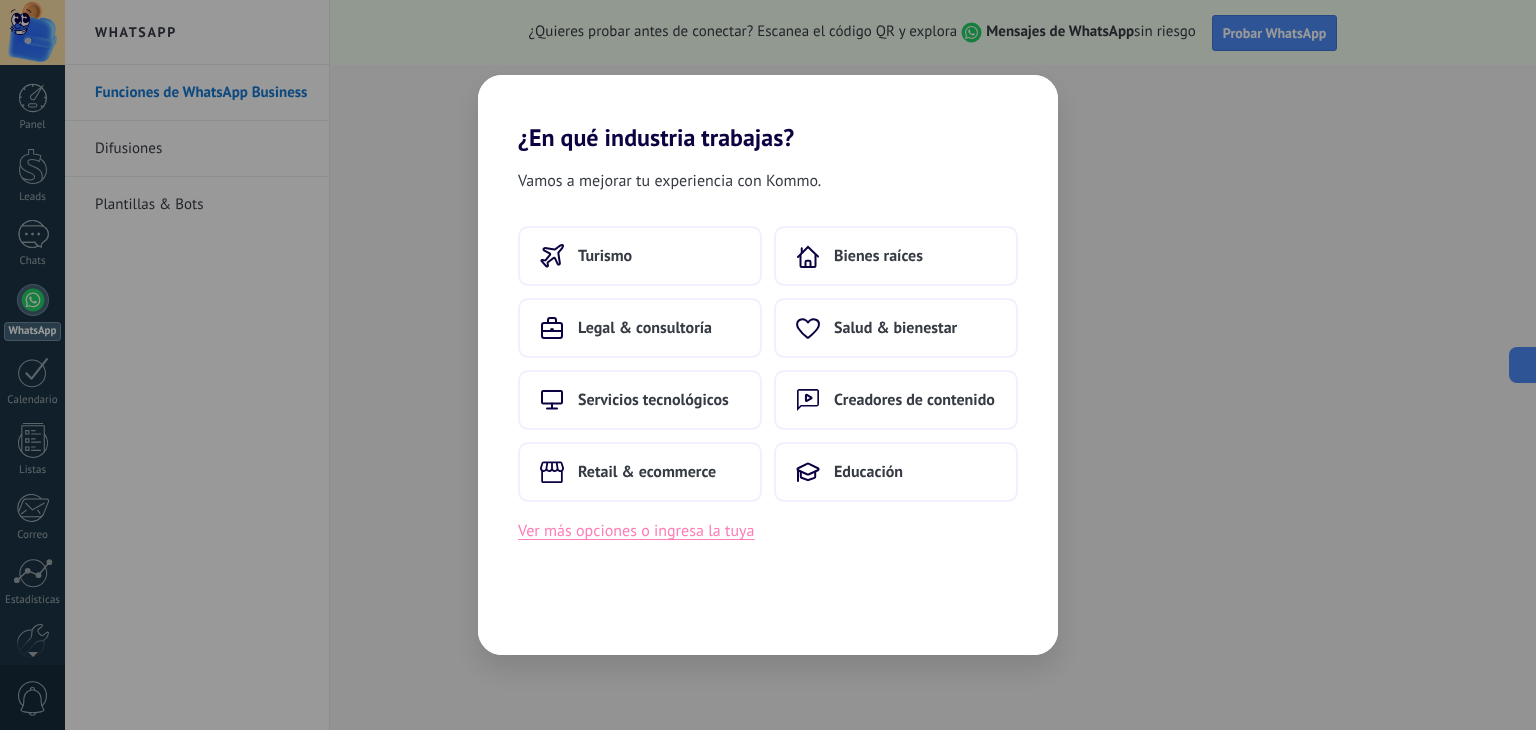 click on "Ver más opciones o ingresa la tuya" at bounding box center [636, 531] 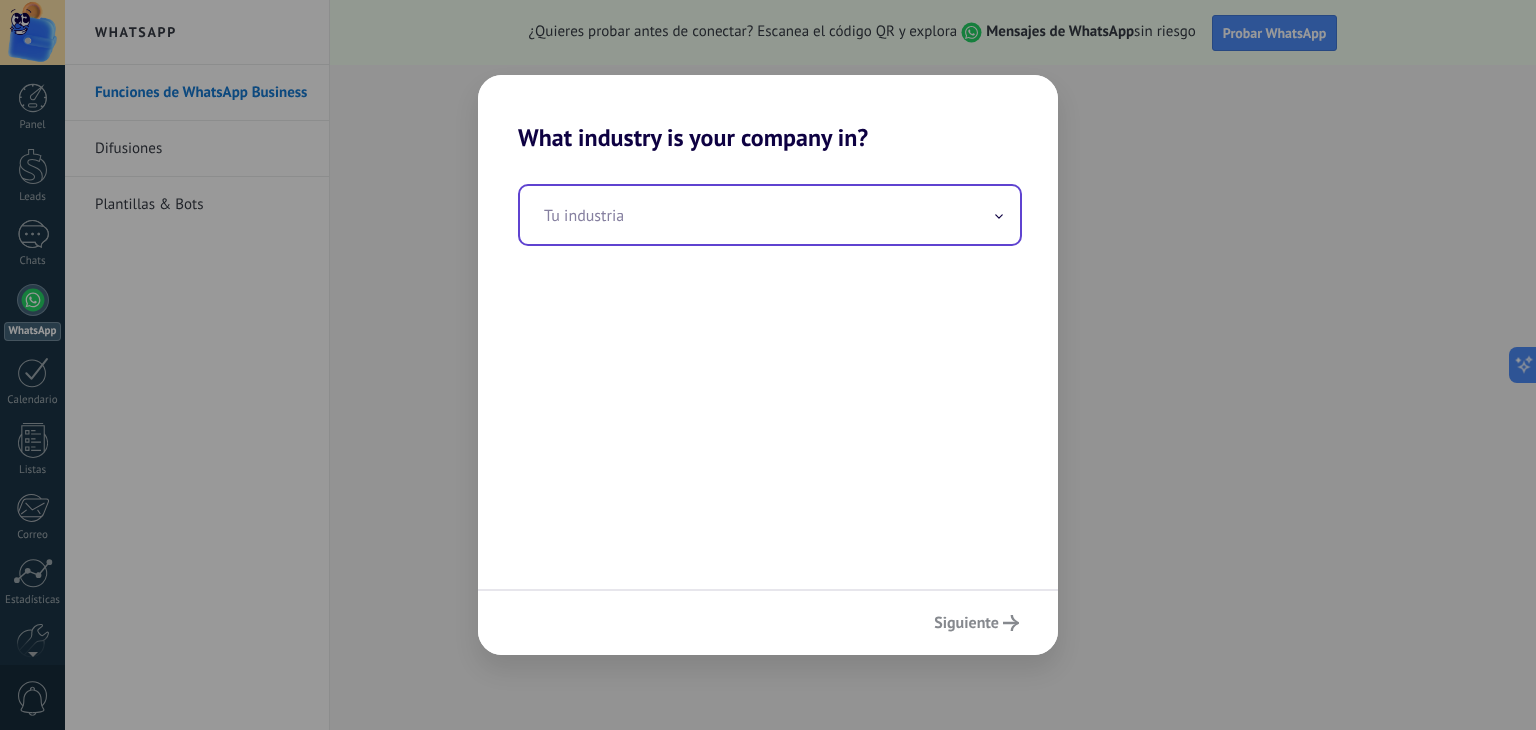 click at bounding box center [770, 215] 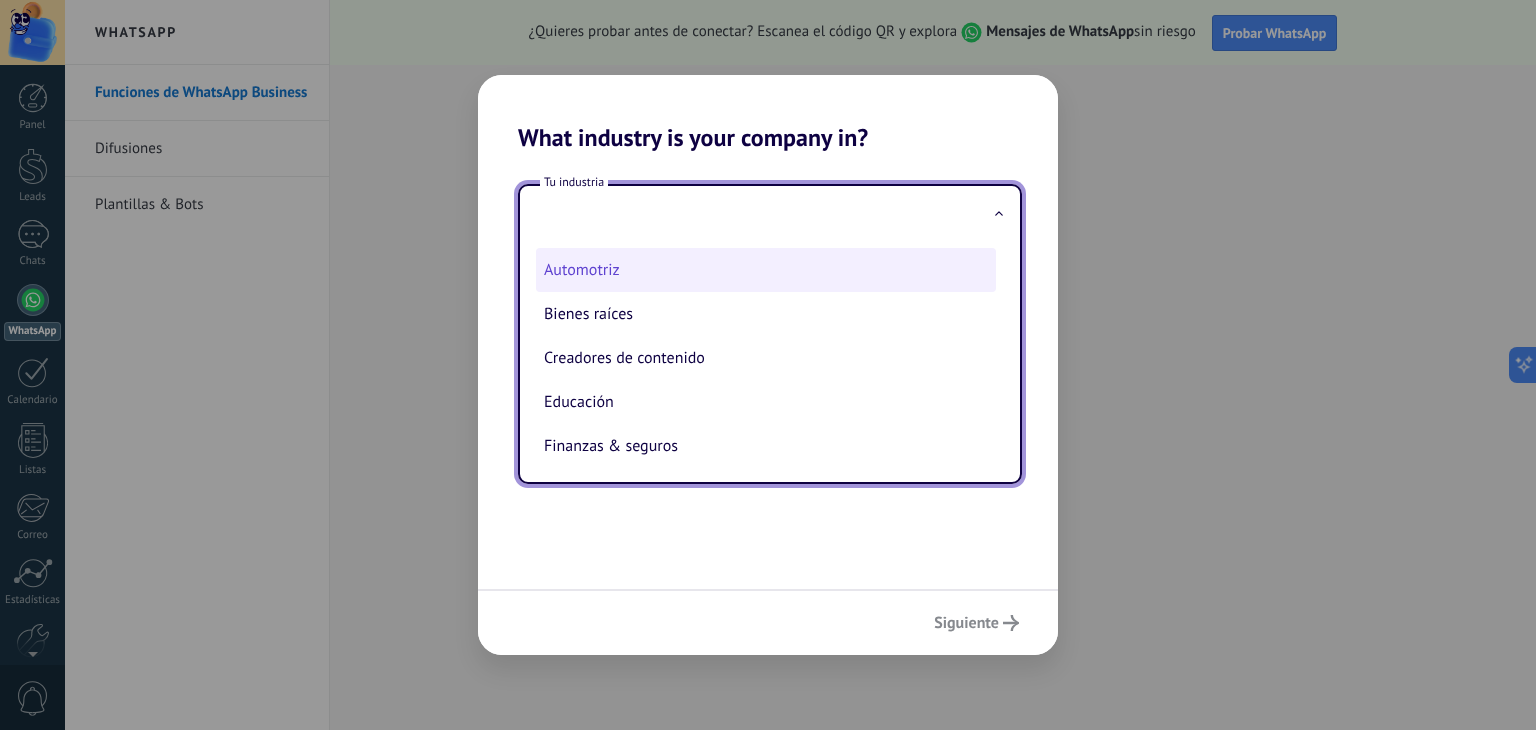 click on "Automotriz" at bounding box center (766, 270) 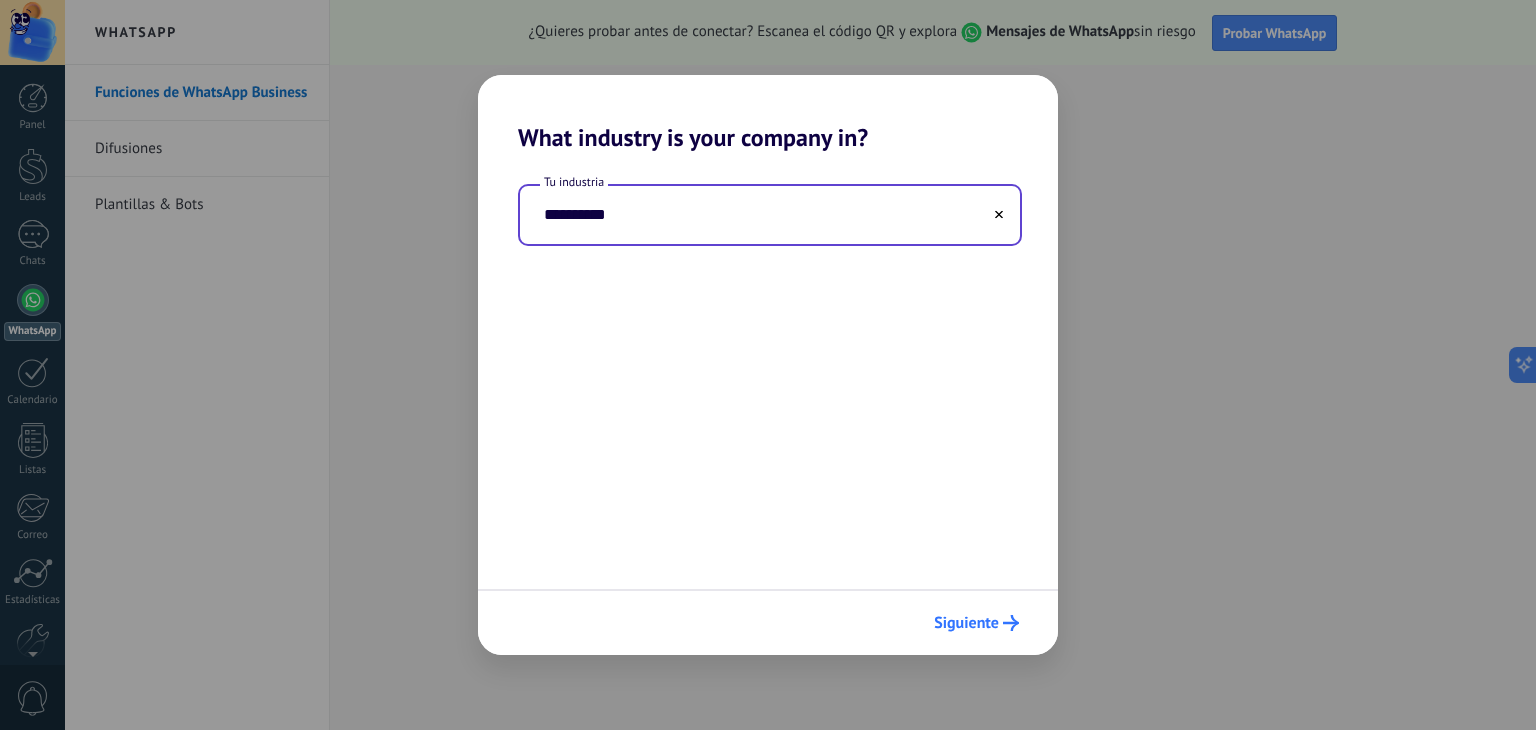 click on "Siguiente" at bounding box center (966, 623) 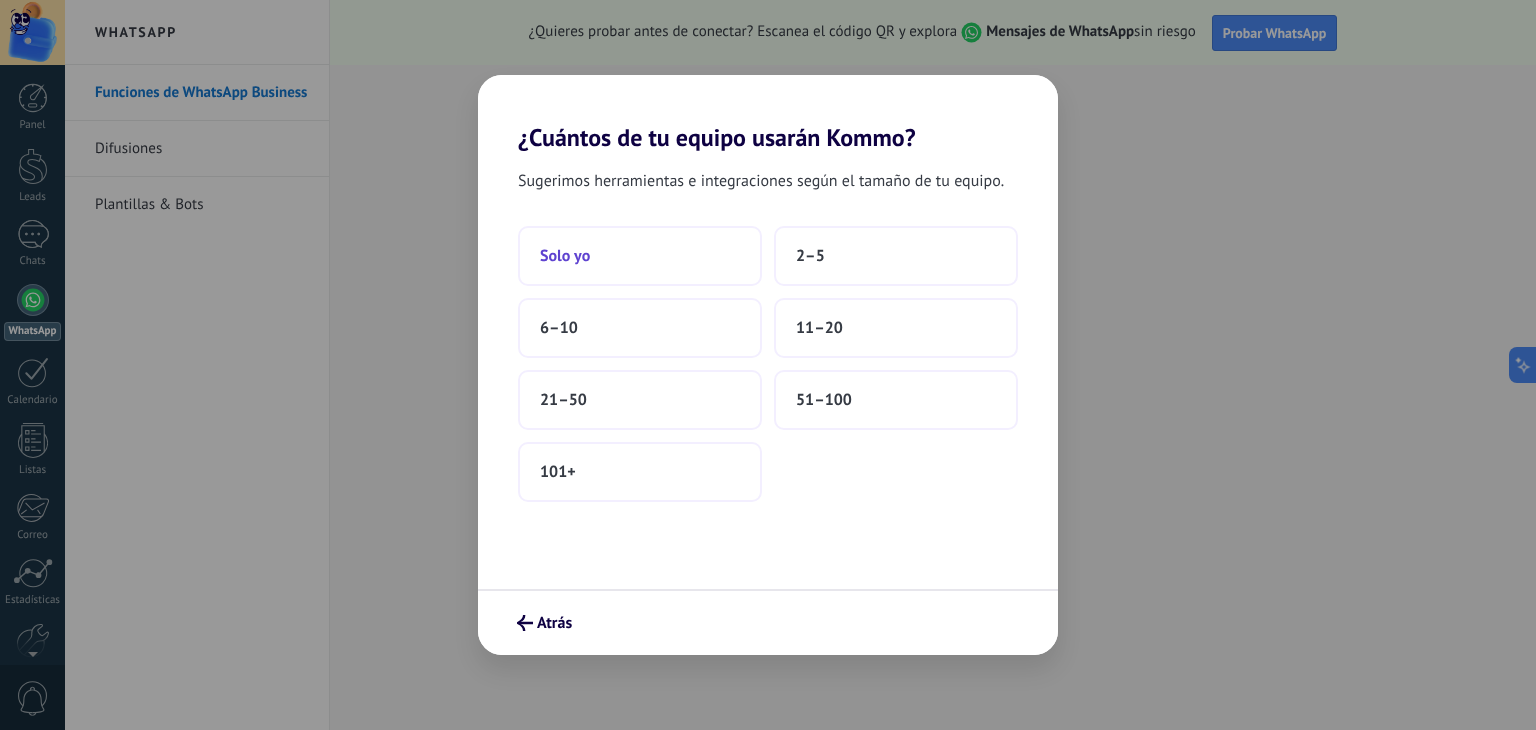 click on "Solo yo" at bounding box center [640, 256] 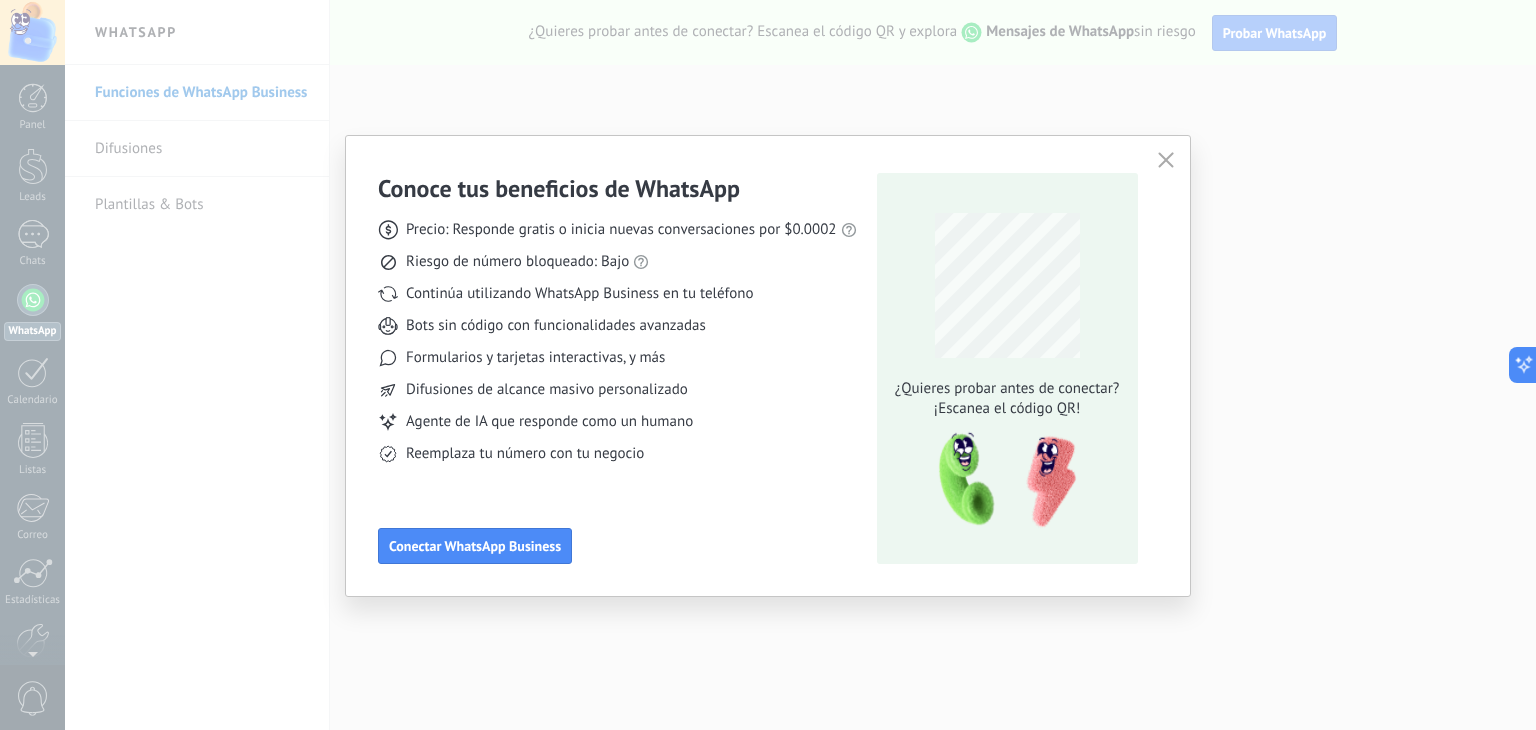 click at bounding box center [1165, 159] 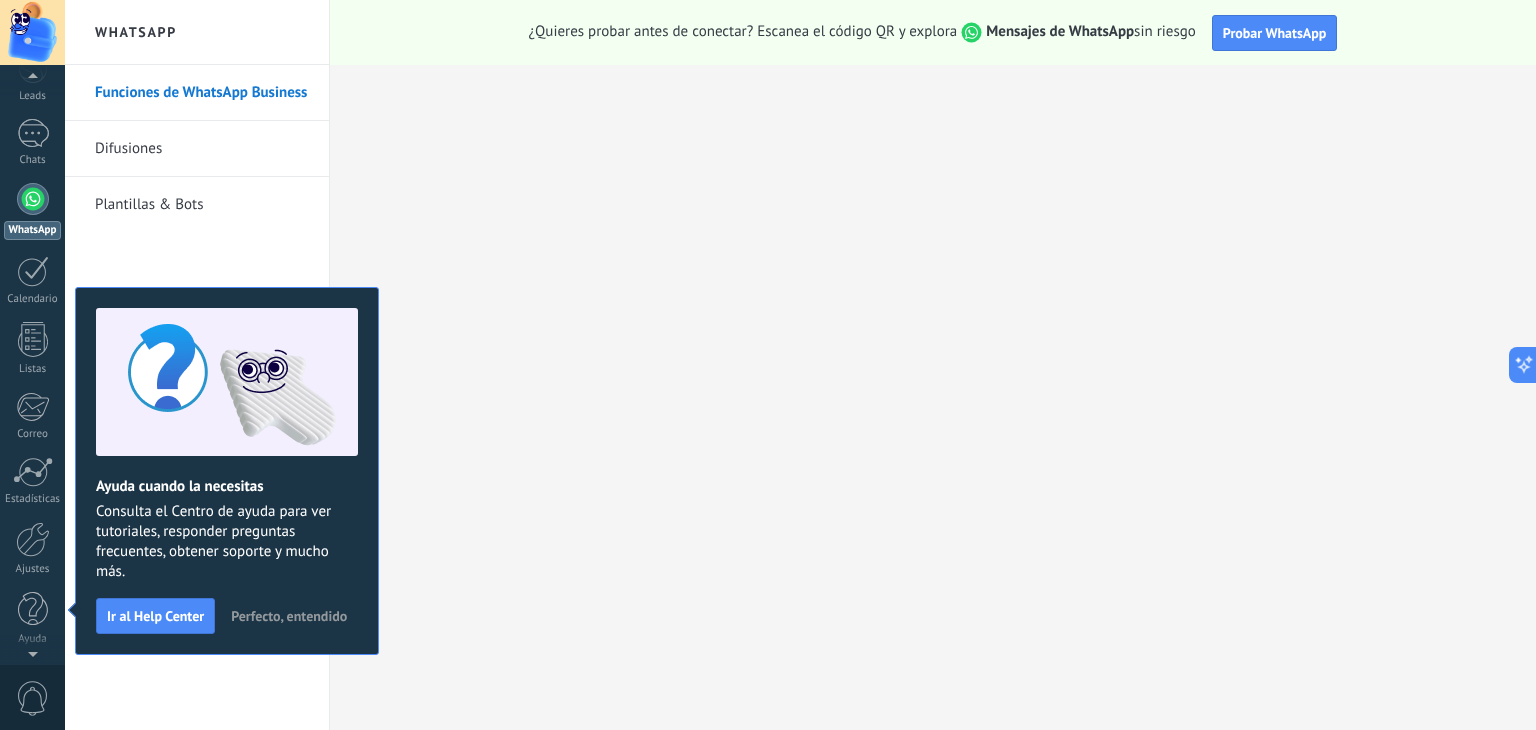 scroll, scrollTop: 0, scrollLeft: 0, axis: both 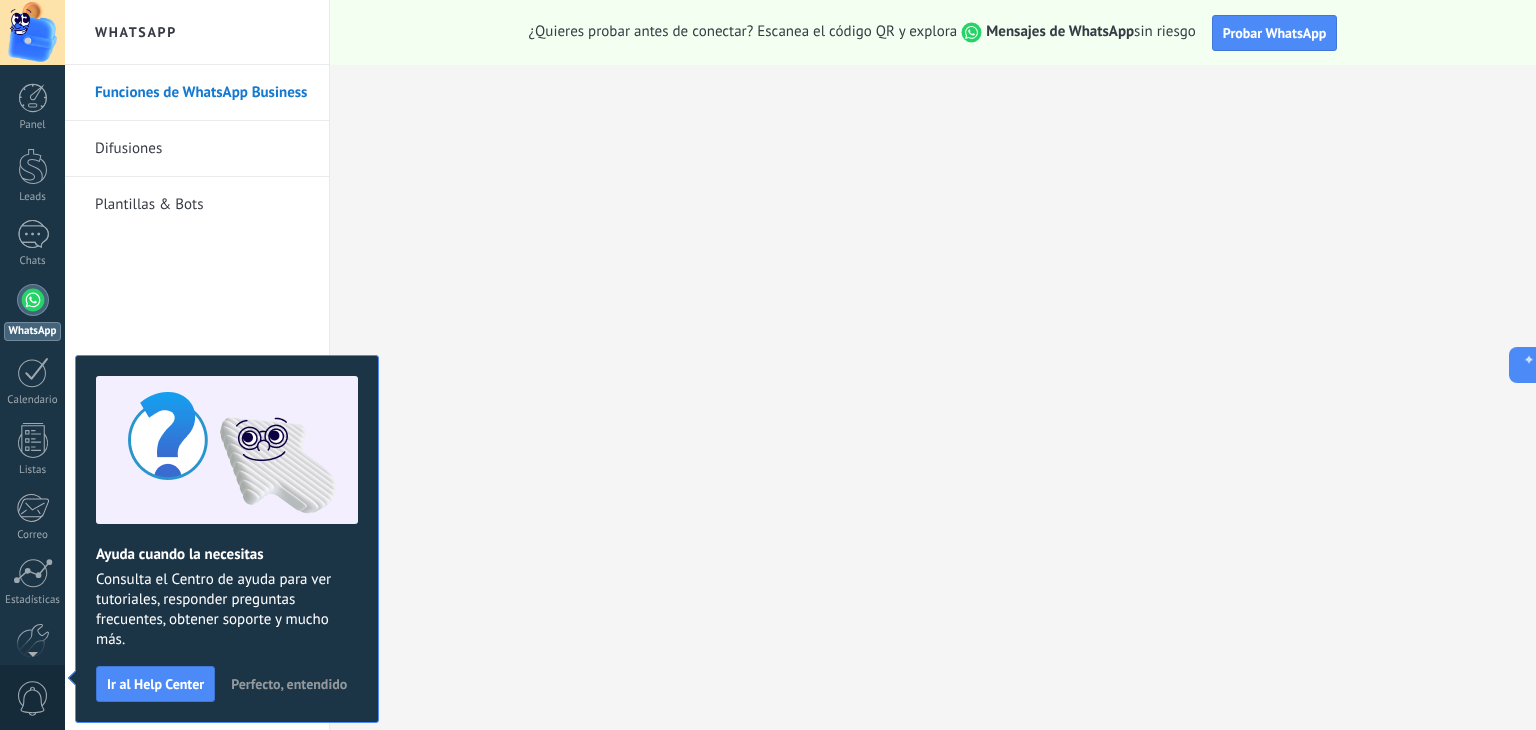 click on "Perfecto, entendido" at bounding box center [289, 684] 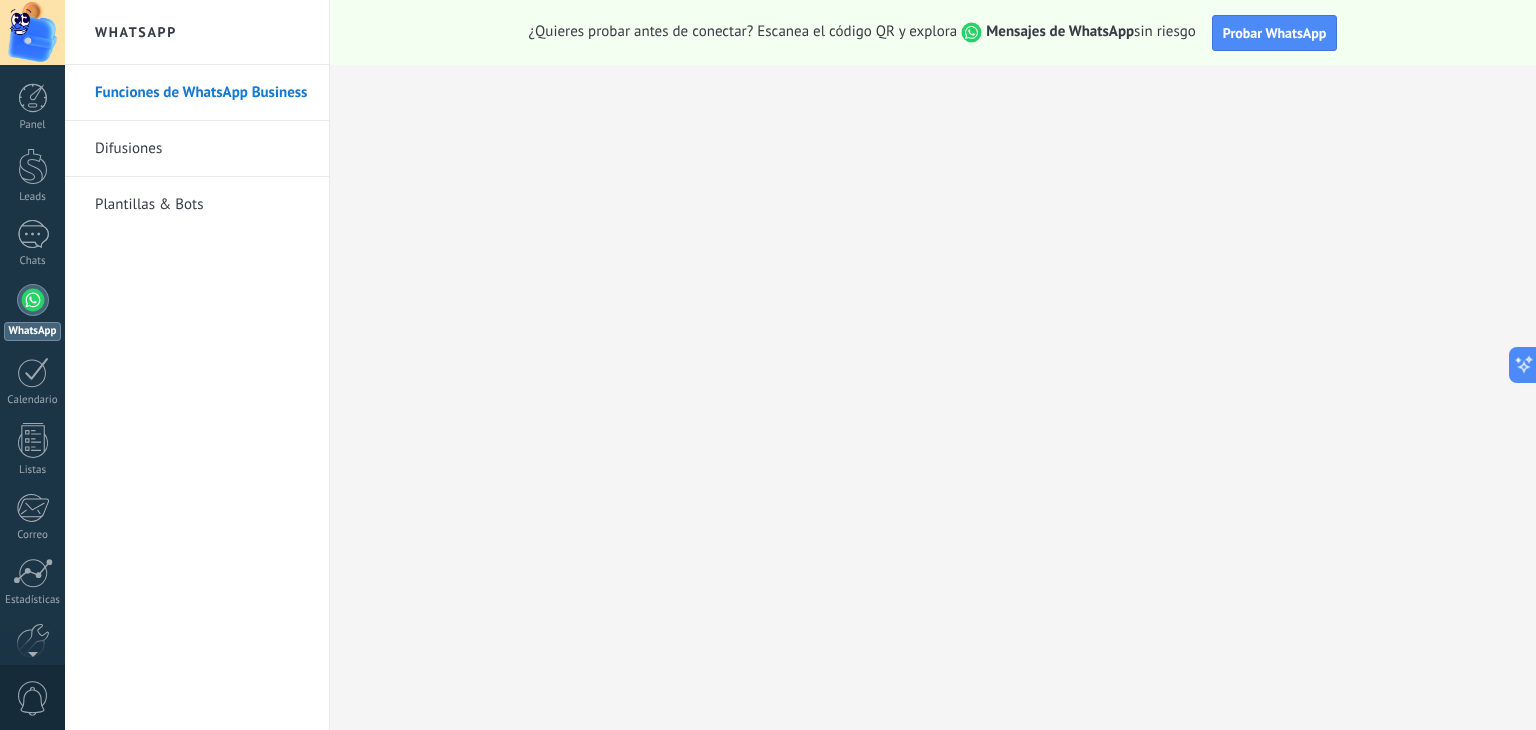 click on "Plantillas & Bots" at bounding box center [202, 205] 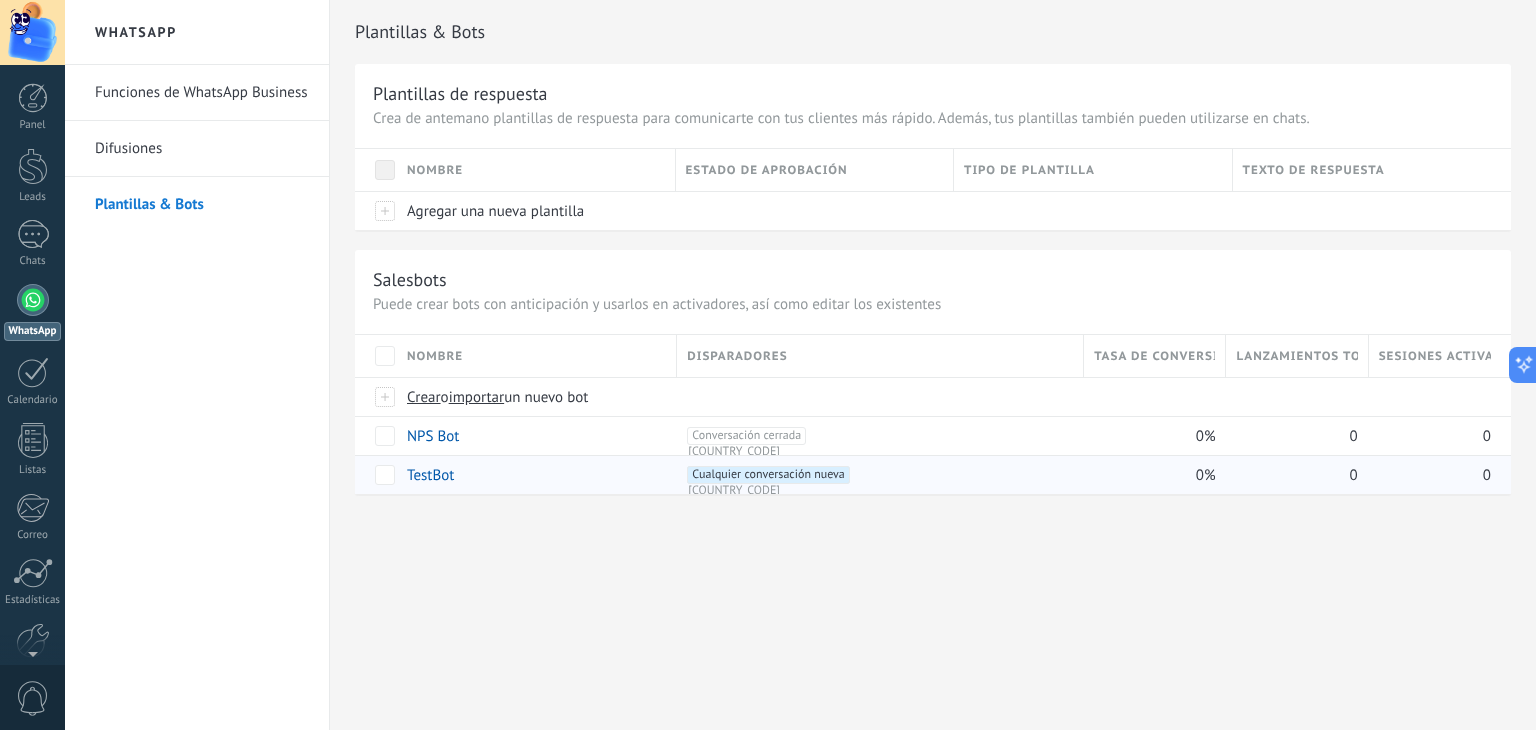 click on "TestBot" at bounding box center [430, 475] 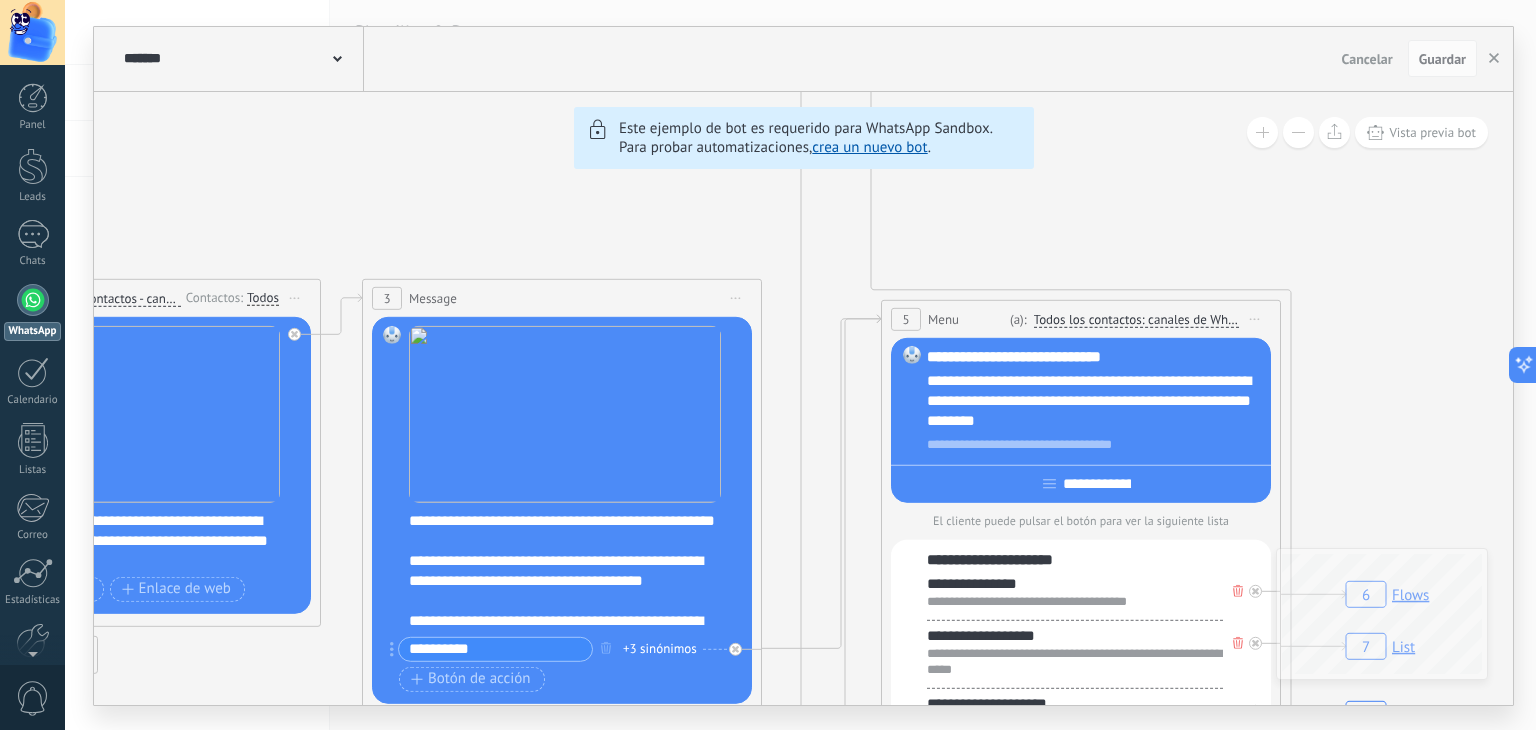 drag, startPoint x: 1070, startPoint y: 245, endPoint x: 668, endPoint y: 252, distance: 402.06094 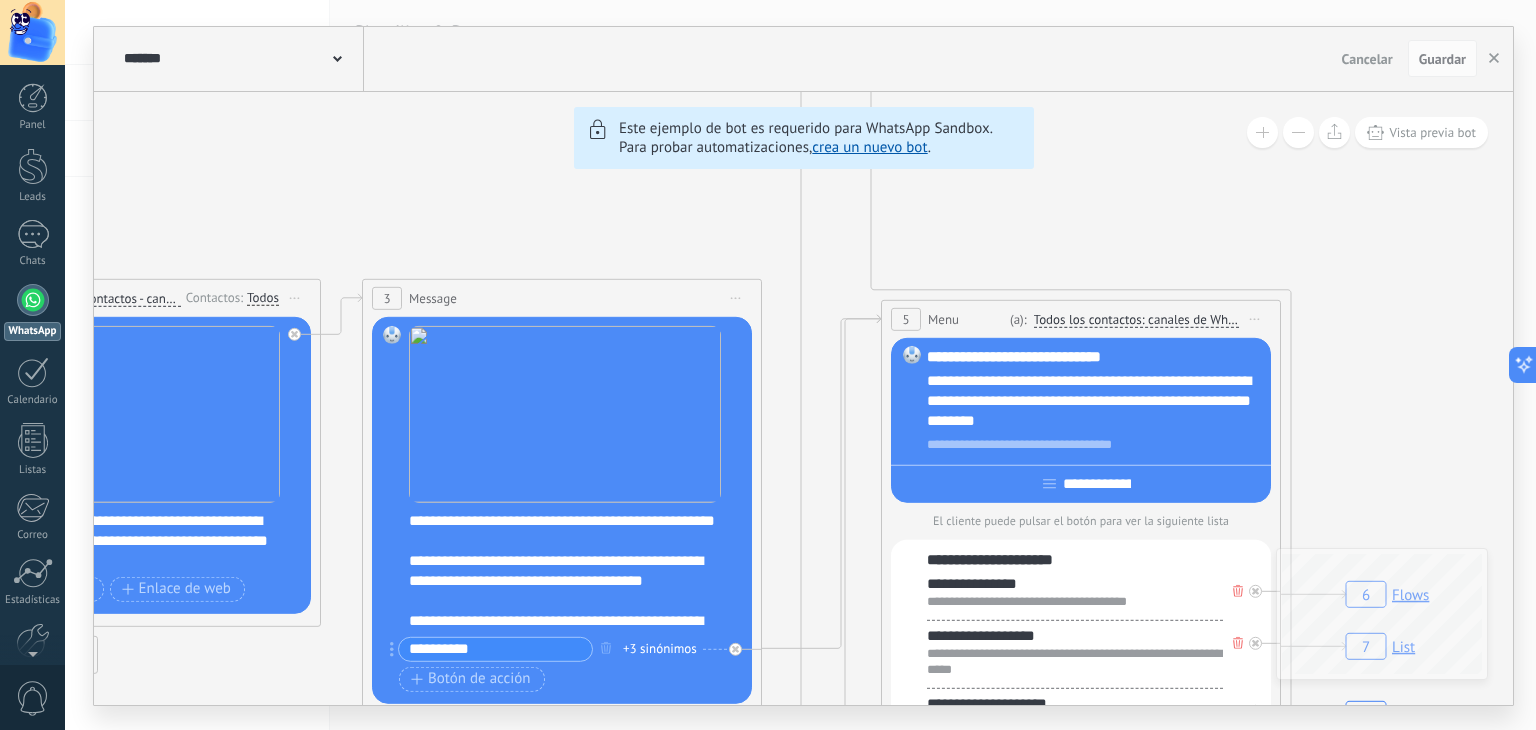 click on "6 Flows 7 List 8 Buttons 9 AI 10 Broadcast 11 Ads 12 Carousel 13 Verification 14 Get started 15 Get a demo" at bounding box center [2136, 380] 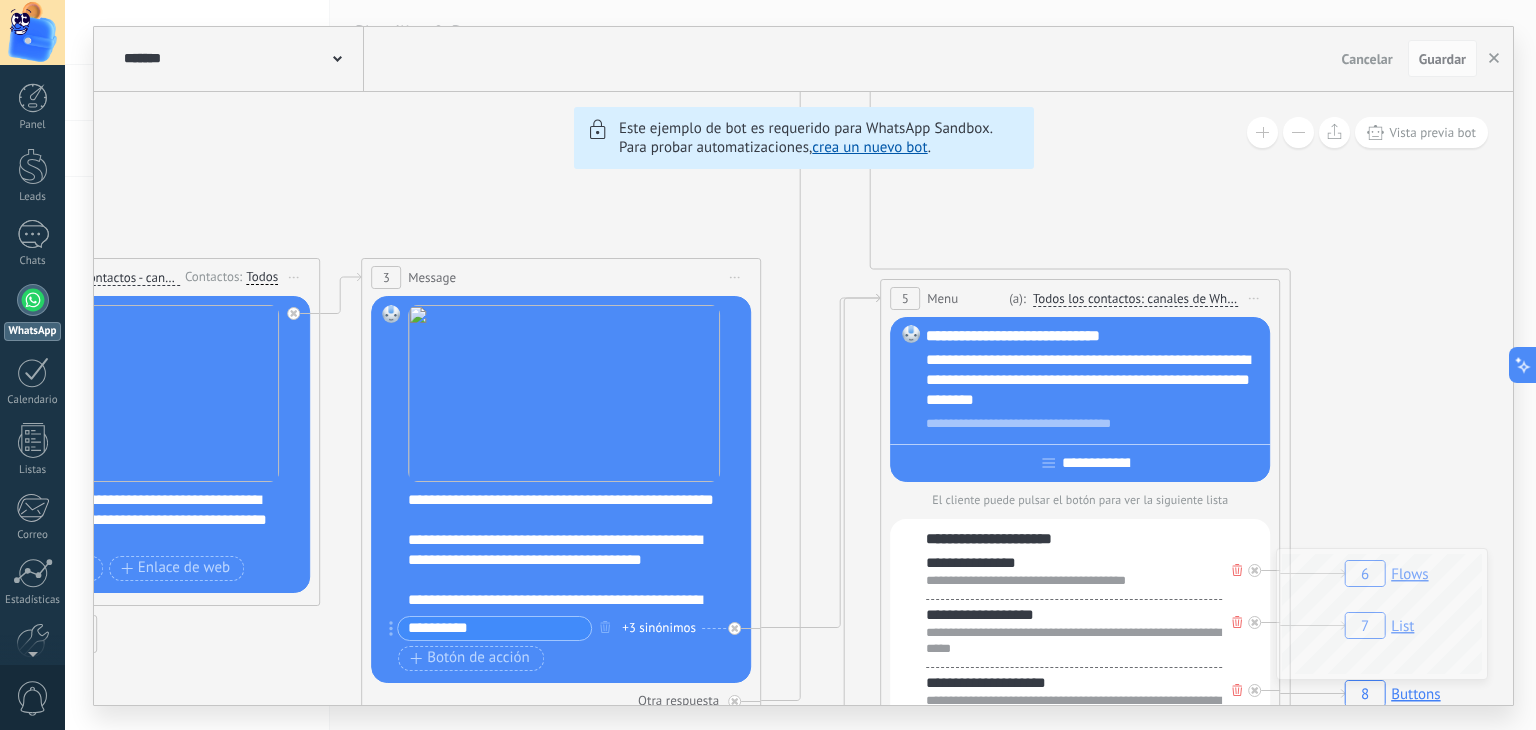 drag, startPoint x: 710, startPoint y: 250, endPoint x: 540, endPoint y: 209, distance: 174.87424 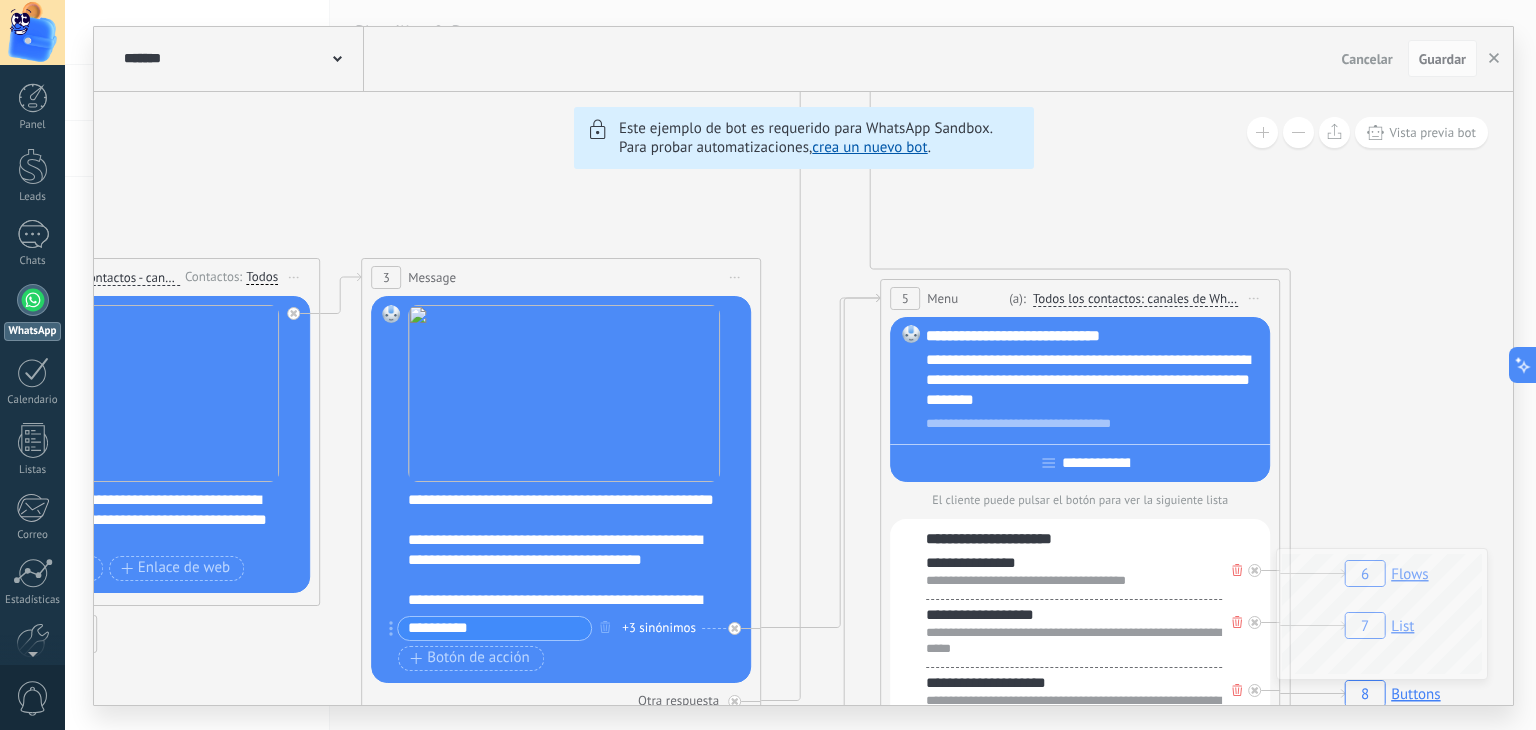 click on "6 Flows 7 List 8 Buttons 9 AI 10 Broadcast 11 Ads 12 Carousel 13 Verification 14 Get started 15 Get a demo" at bounding box center (2135, 360) 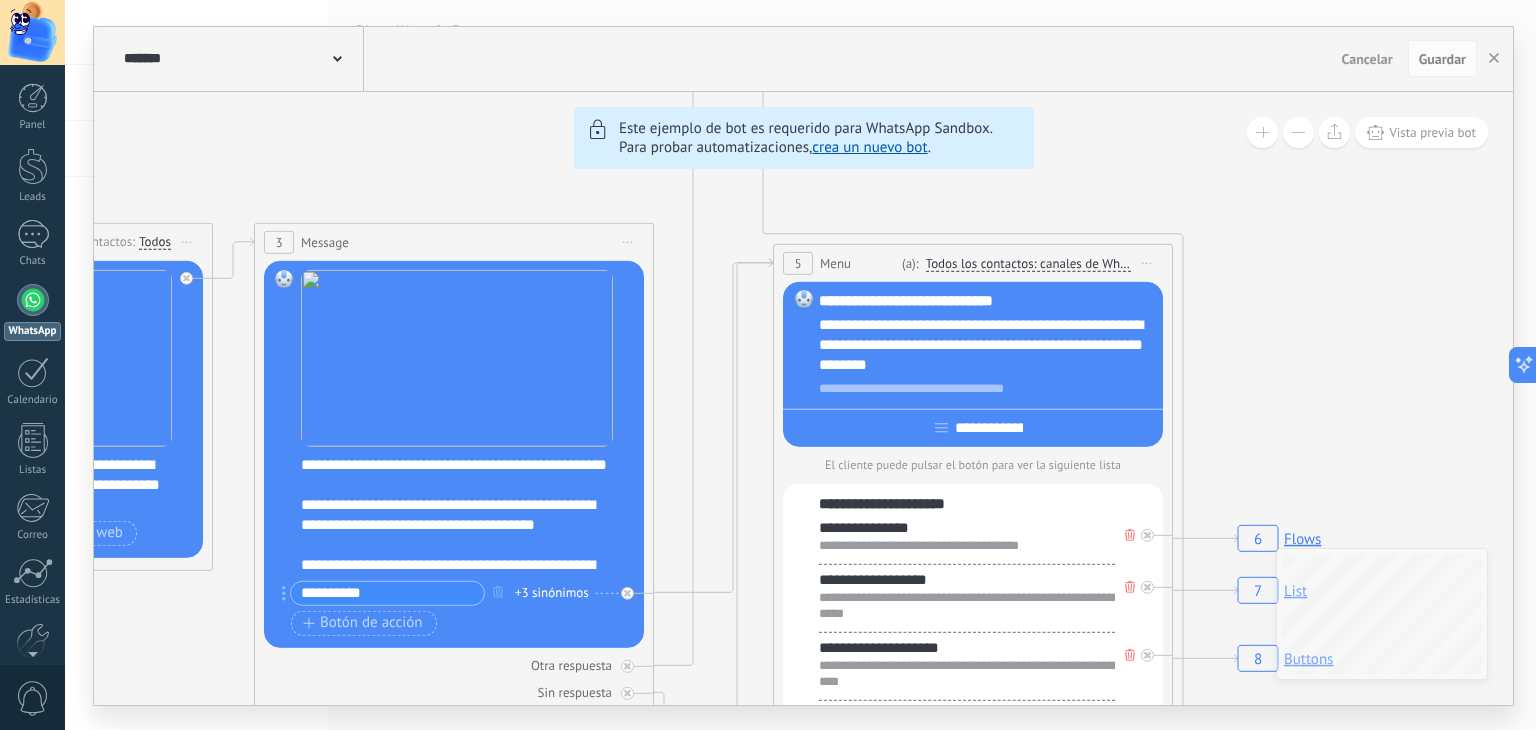 drag, startPoint x: 904, startPoint y: 205, endPoint x: 967, endPoint y: 190, distance: 64.7611 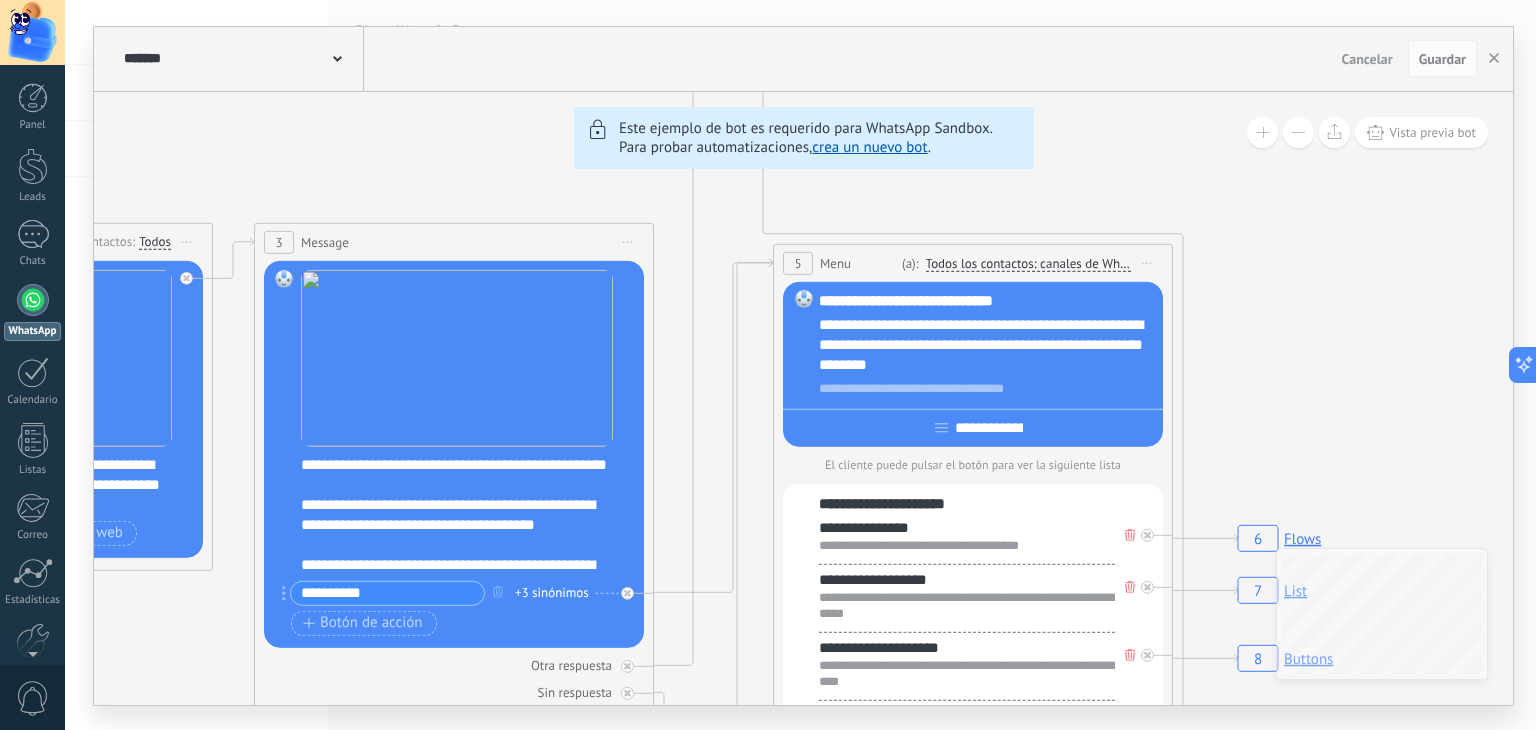 click on "6 Flows 7 List 8 Buttons 9 AI 10 Broadcast 11 Ads 12 Carousel 13 Verification 14 Get started 15 Get a demo" at bounding box center (2028, 324) 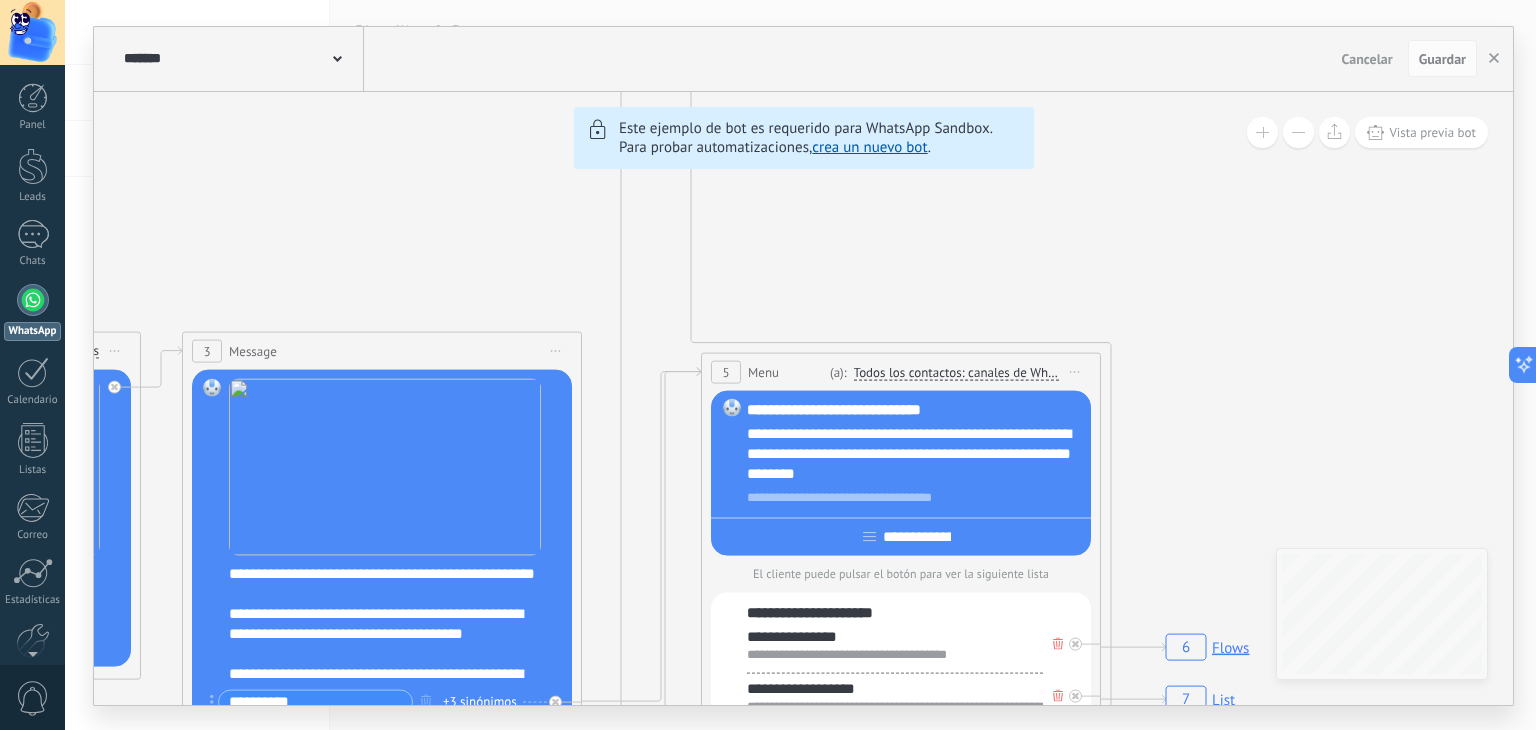 drag, startPoint x: 1178, startPoint y: 173, endPoint x: 1103, endPoint y: 277, distance: 128.22246 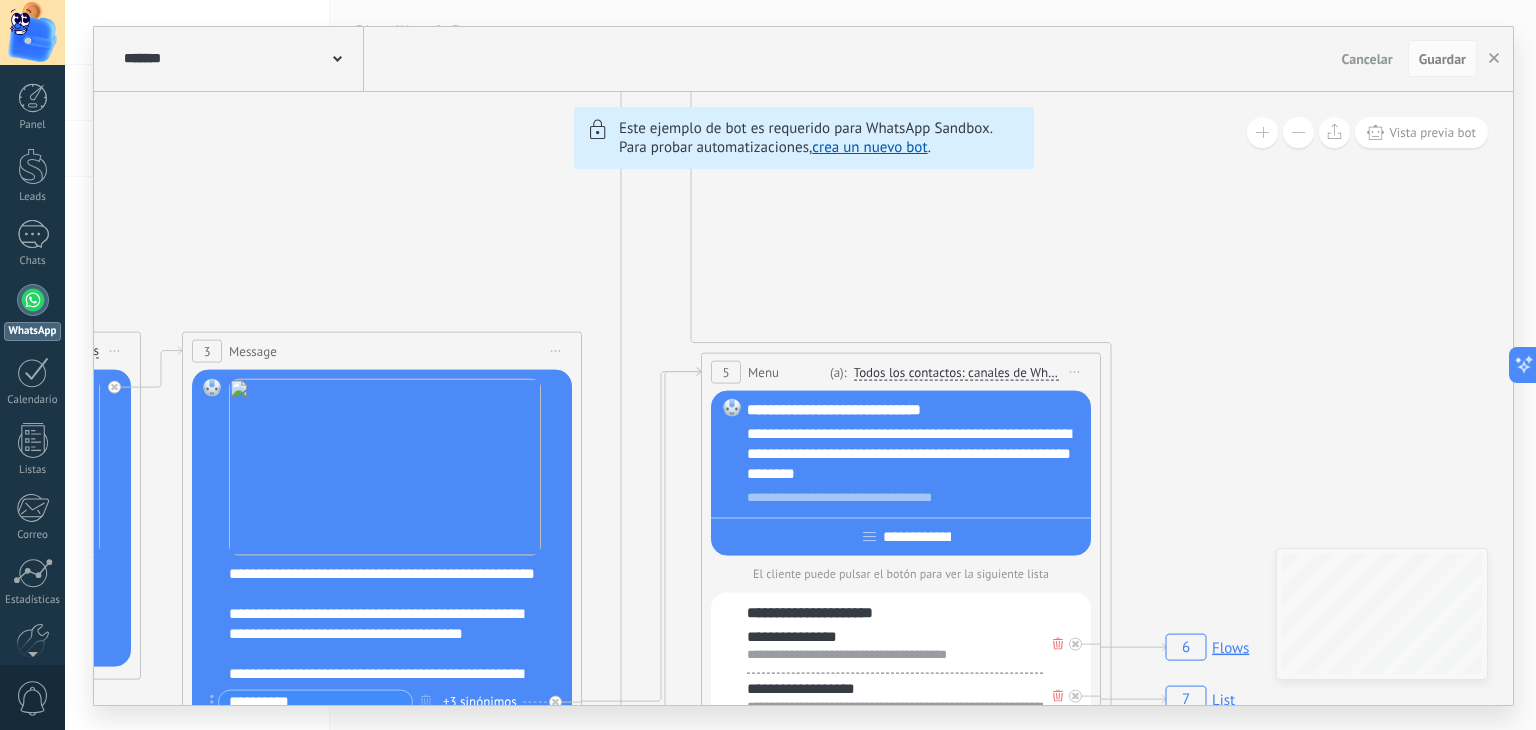 click on "6 Flows 7 List 8 Buttons 9 AI 10 Broadcast 11 Ads 12 Carousel 13 Verification 14 Get started 15 Get a demo" at bounding box center (1956, 433) 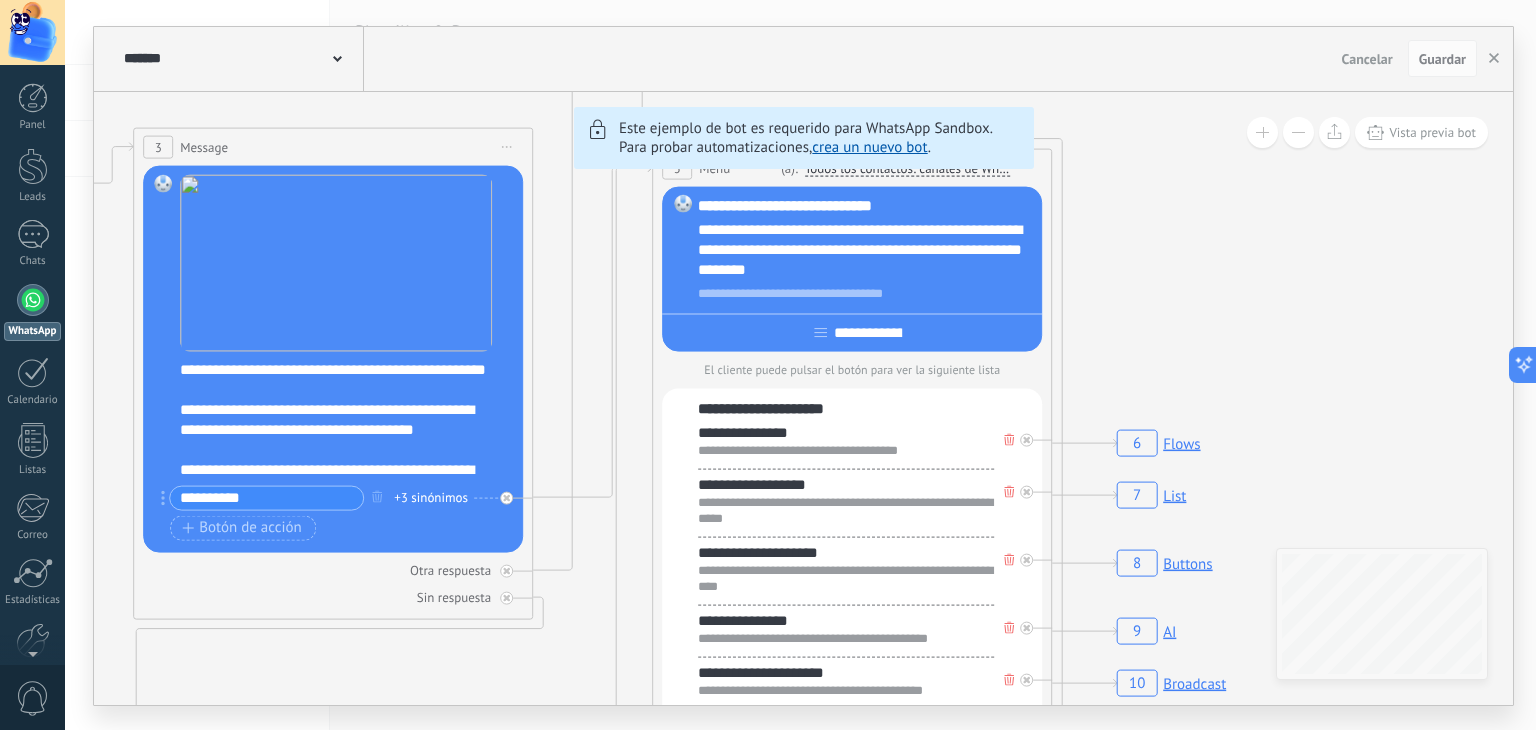 drag, startPoint x: 1212, startPoint y: 316, endPoint x: 1183, endPoint y: 192, distance: 127.345985 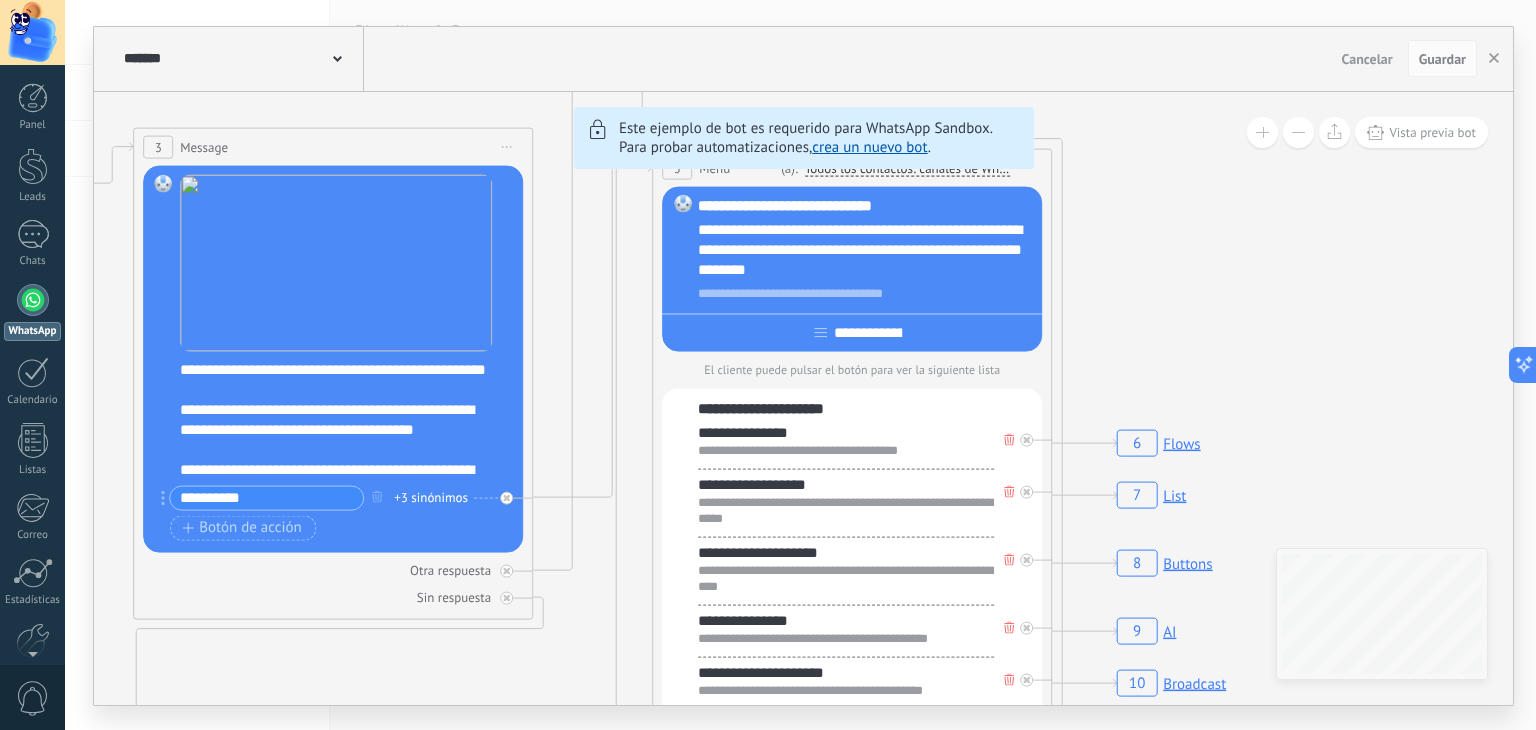 click on "6 Flows 7 List 8 Buttons 9 AI 10 Broadcast 11 Ads 12 Carousel 13 Verification 14 Get started 15 Get a demo" at bounding box center (1907, 229) 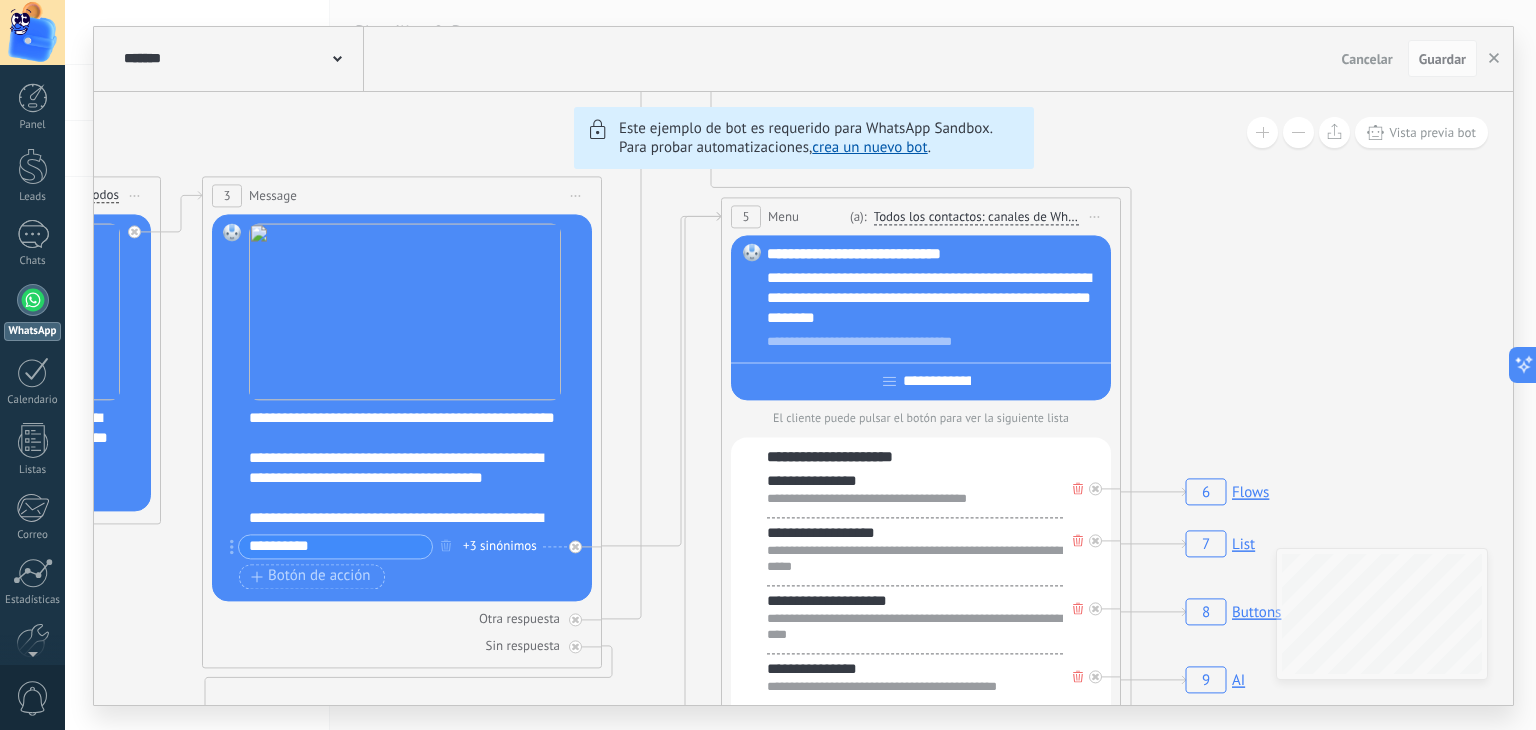 drag, startPoint x: 1185, startPoint y: 302, endPoint x: 1339, endPoint y: 463, distance: 222.79362 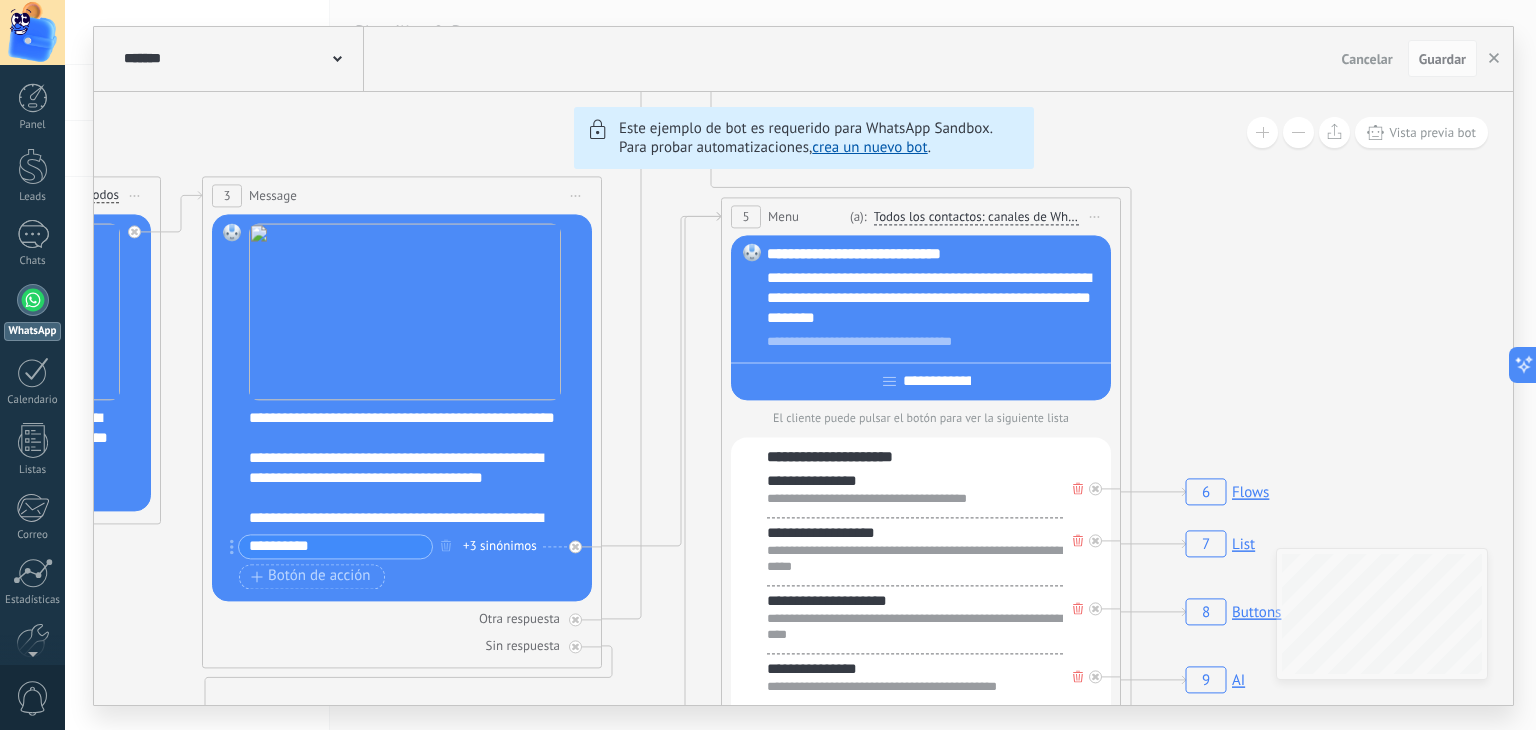 click on "6 Flows 7 List 8 Buttons 9 AI 10 Broadcast 11 Ads 12 Carousel 13 Verification 14 Get started 15 Get a demo 19 Close the bot" at bounding box center [1976, 278] 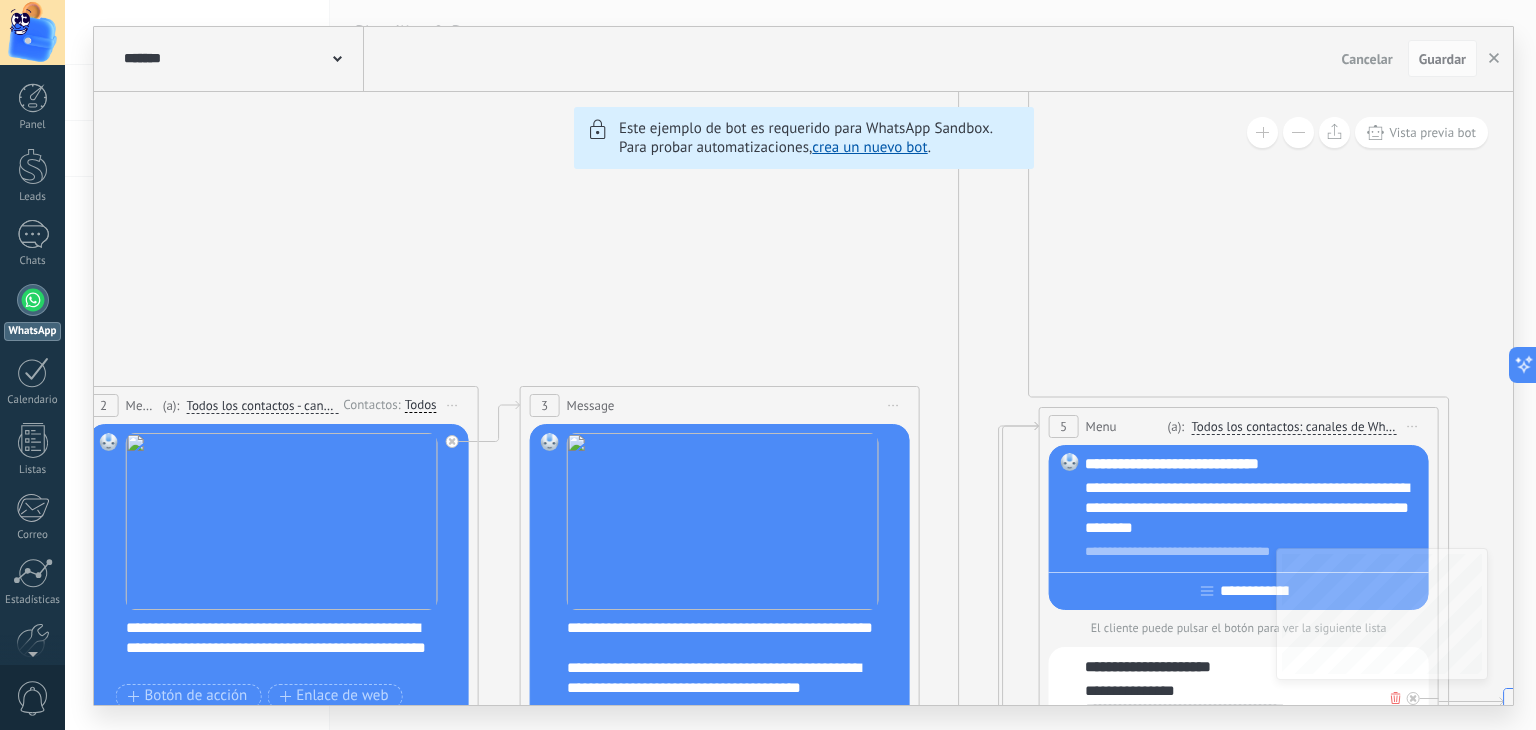 drag, startPoint x: 934, startPoint y: 205, endPoint x: 1175, endPoint y: 317, distance: 265.75363 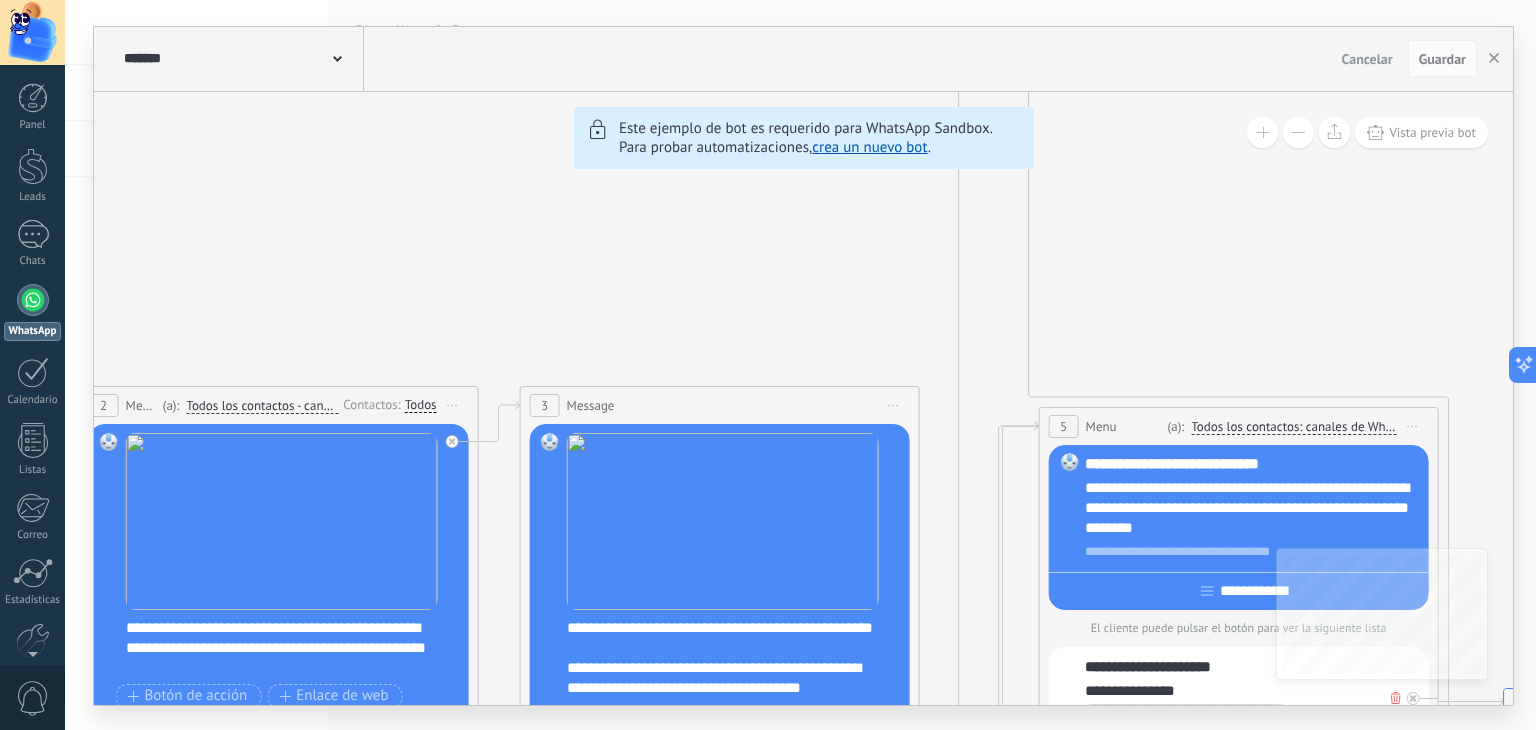 click on "6 Flows 7 List 8 Buttons 9 AI 10 Broadcast 11 Ads 12 Carousel 13 Verification 14 Get started 15 Get a demo 19 Close the bot" at bounding box center (2294, 488) 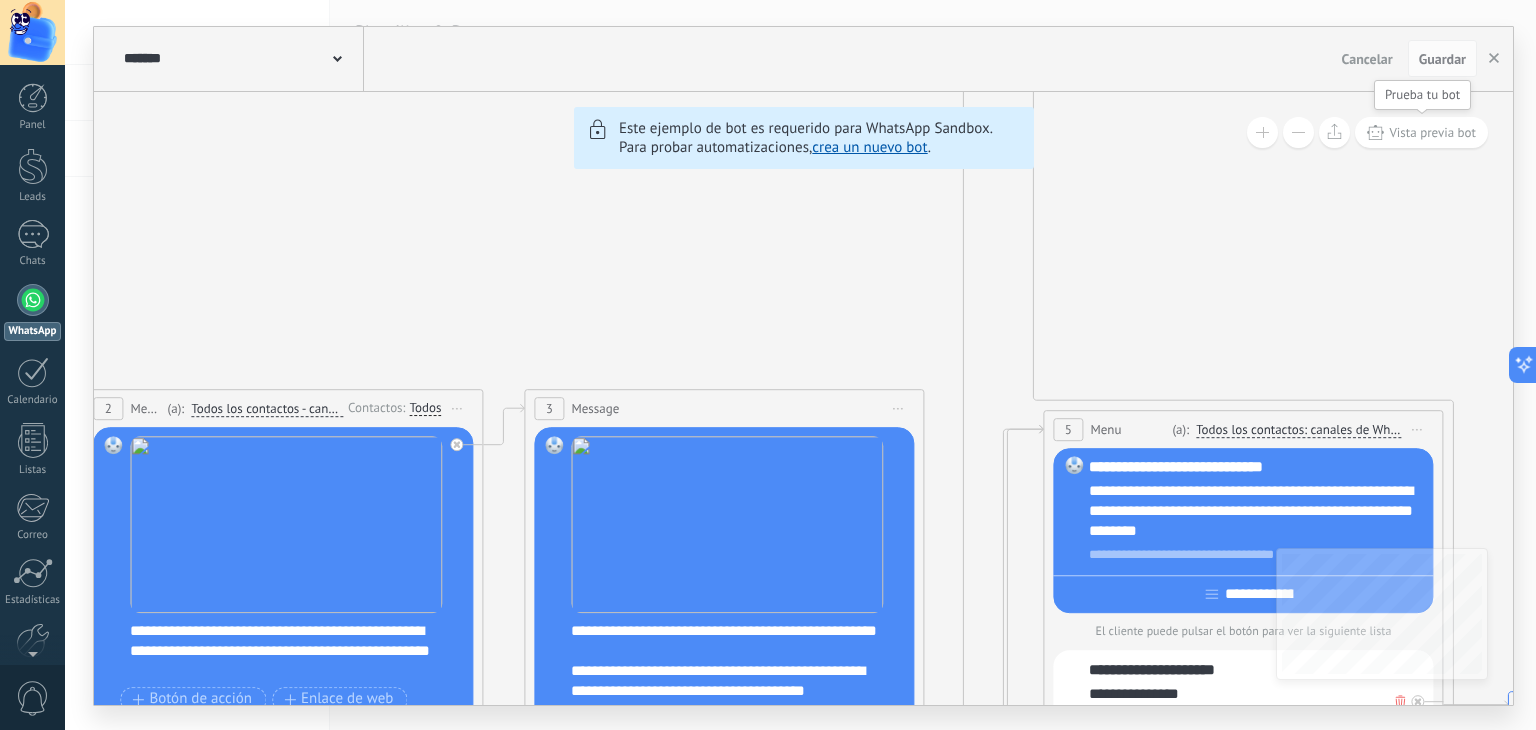 click on "Vista previa bot" at bounding box center (1421, 132) 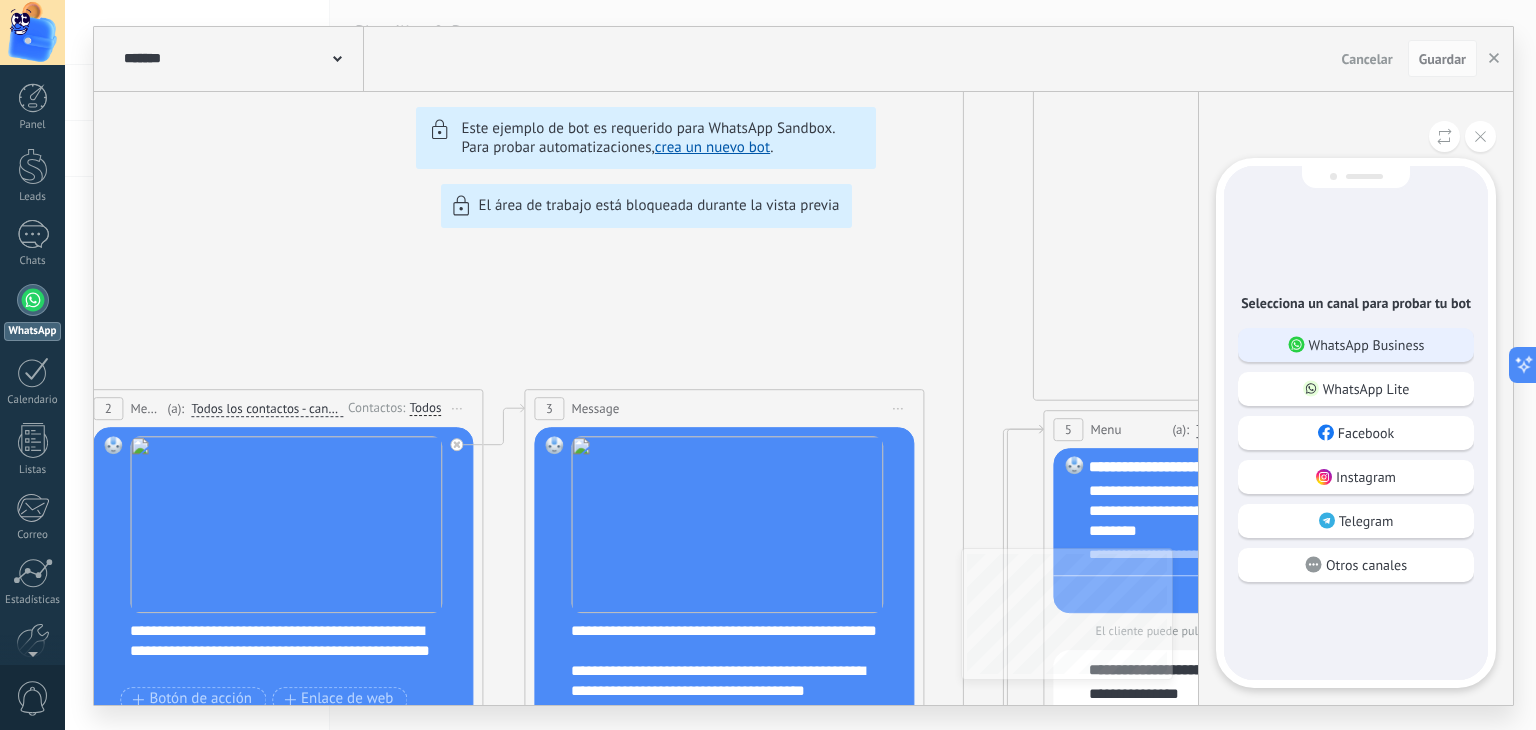 click on "WhatsApp Business" at bounding box center [1367, 345] 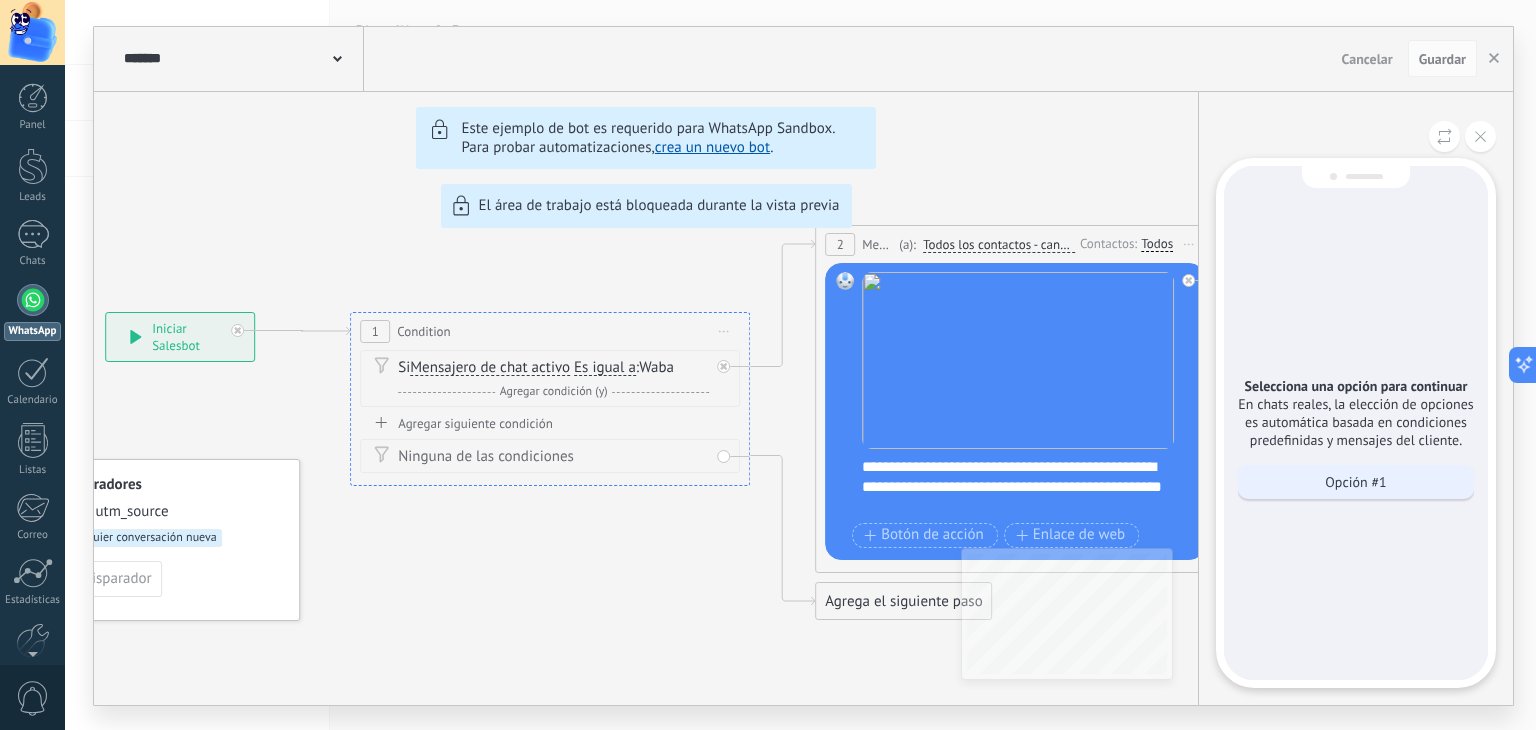 click on "Opción #1" at bounding box center [1355, 482] 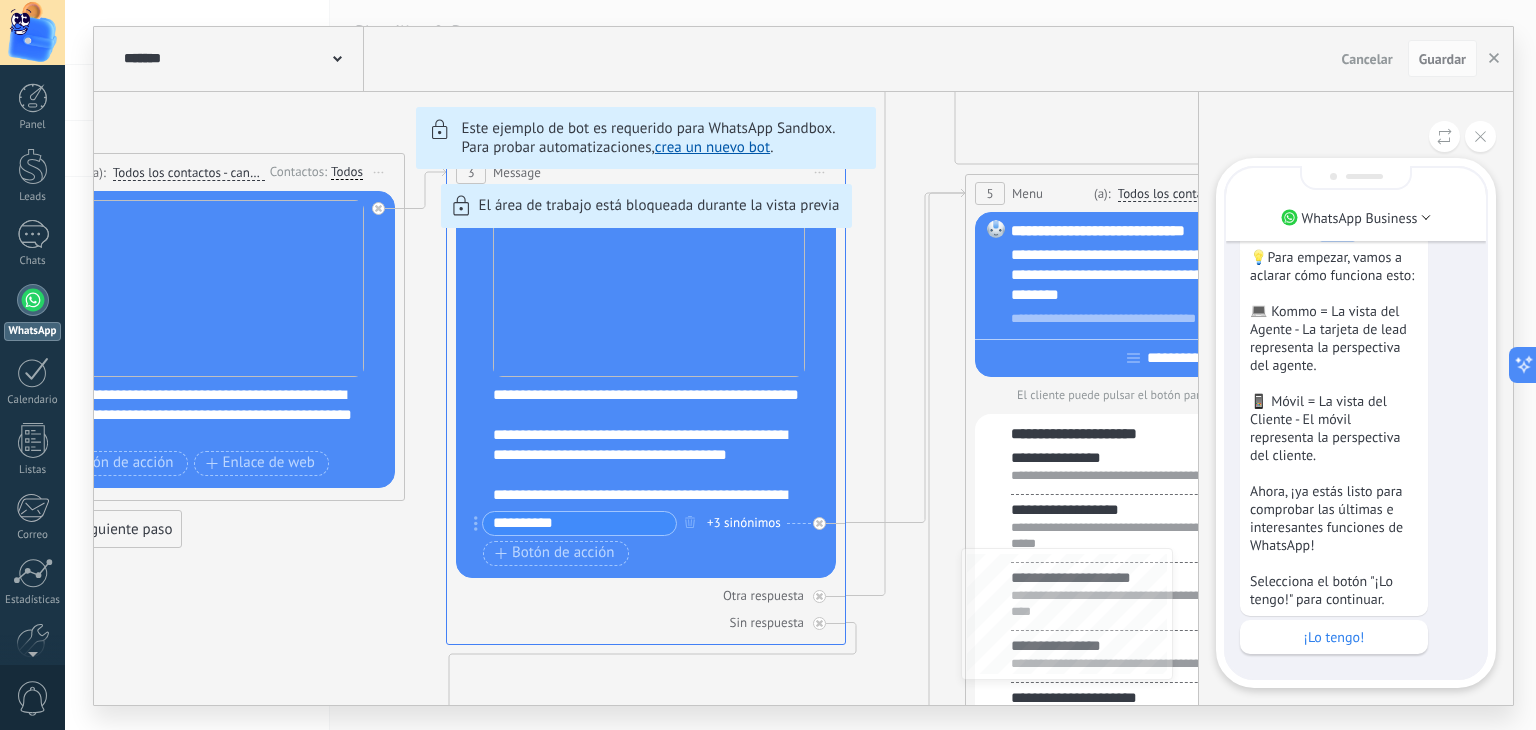 drag, startPoint x: 308, startPoint y: 620, endPoint x: 438, endPoint y: 641, distance: 131.68523 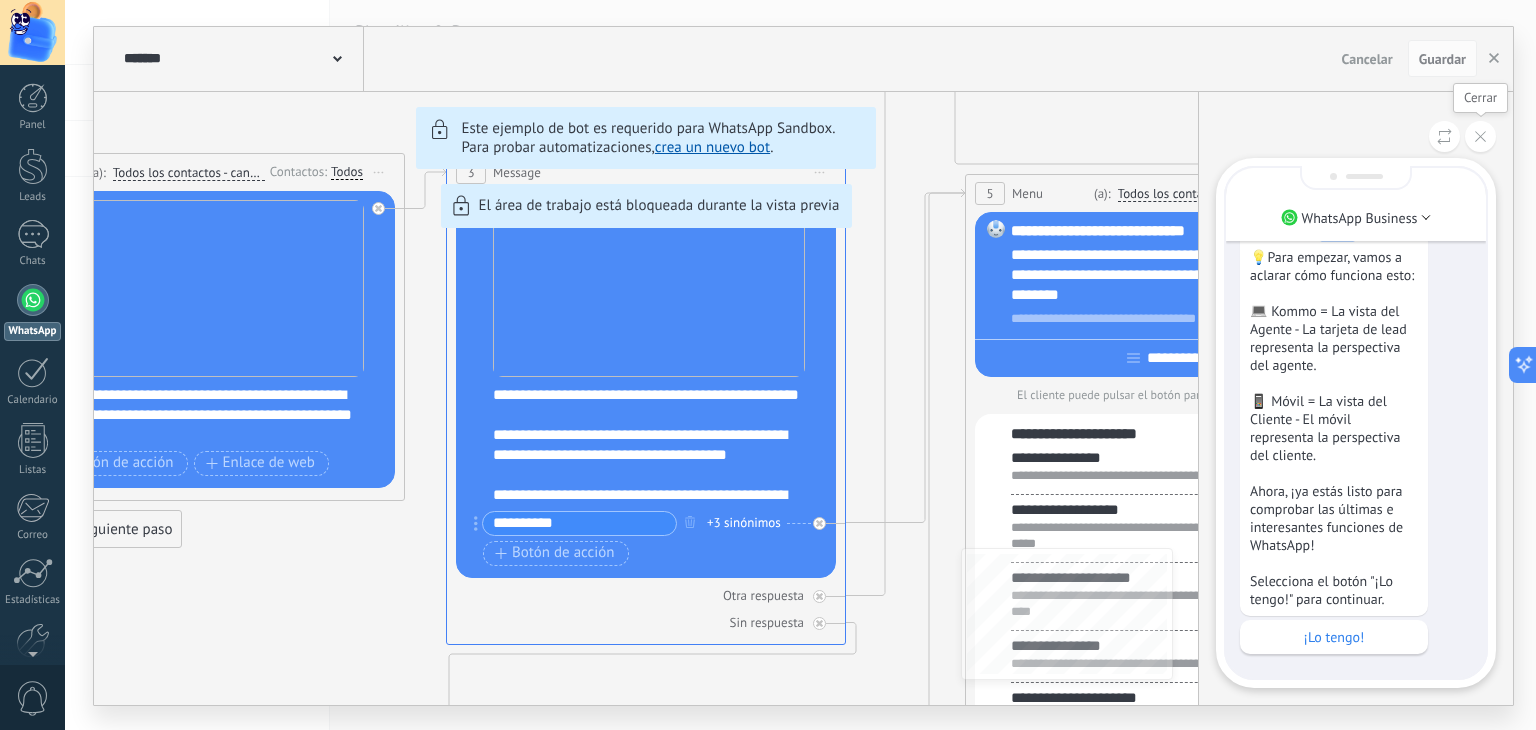 click at bounding box center (1444, 136) 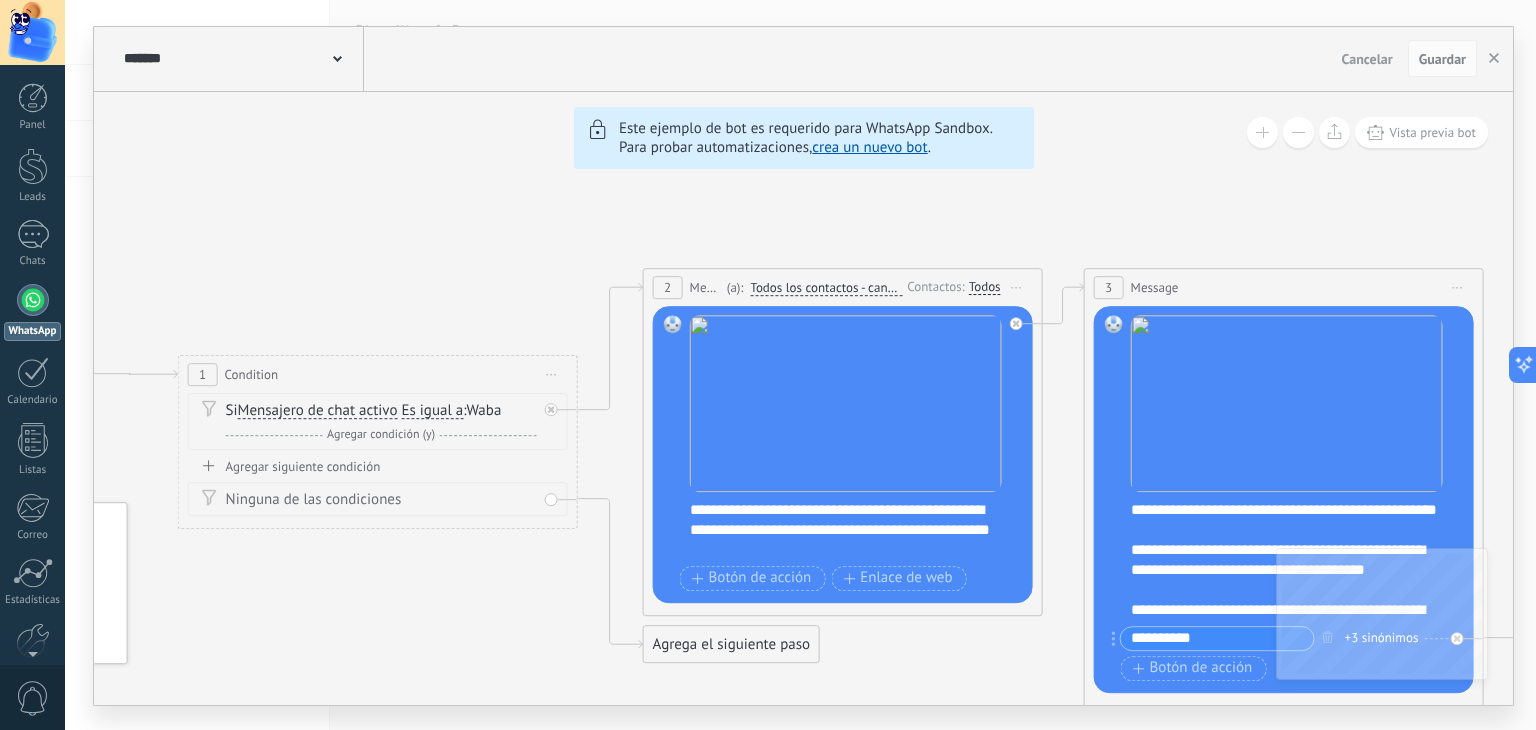 drag, startPoint x: 439, startPoint y: 112, endPoint x: 1076, endPoint y: 227, distance: 647.2975 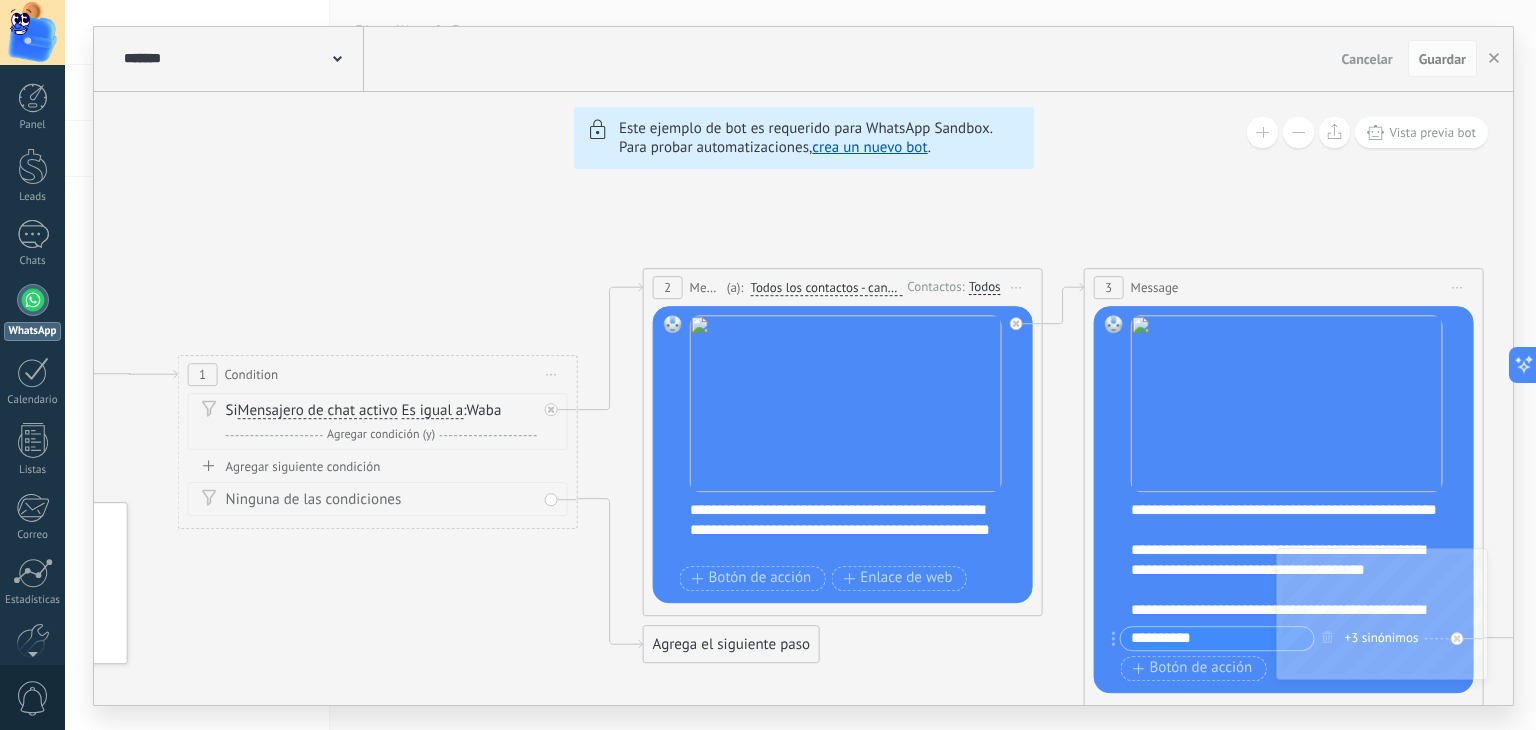 click on "6 Flows 7 List 8 Buttons 9 AI 10 Broadcast 11 Ads 12 Carousel 13 Verification 14 Get started 15 Get a demo 19 Close the bot" at bounding box center (2858, 370) 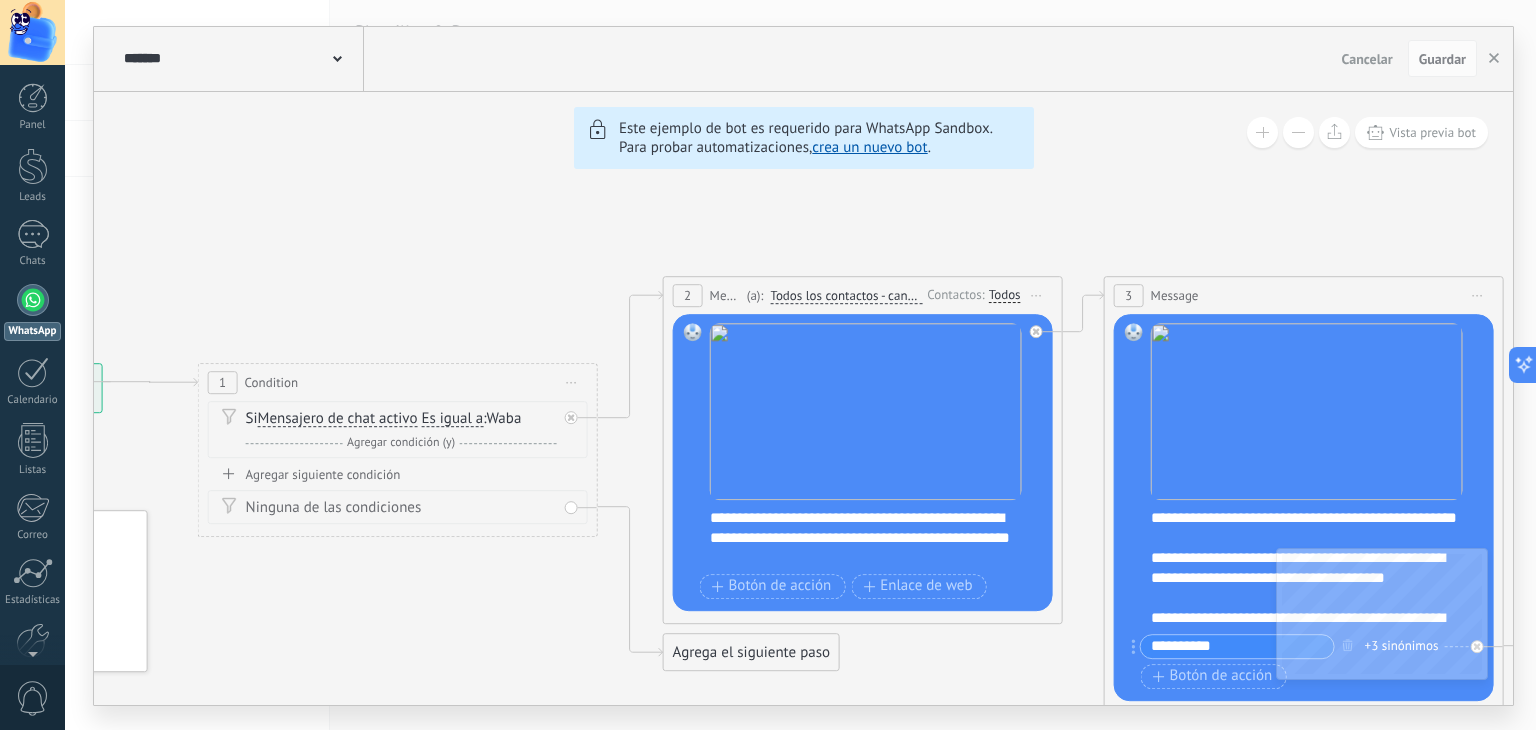 drag, startPoint x: 486, startPoint y: 203, endPoint x: 506, endPoint y: 211, distance: 21.540659 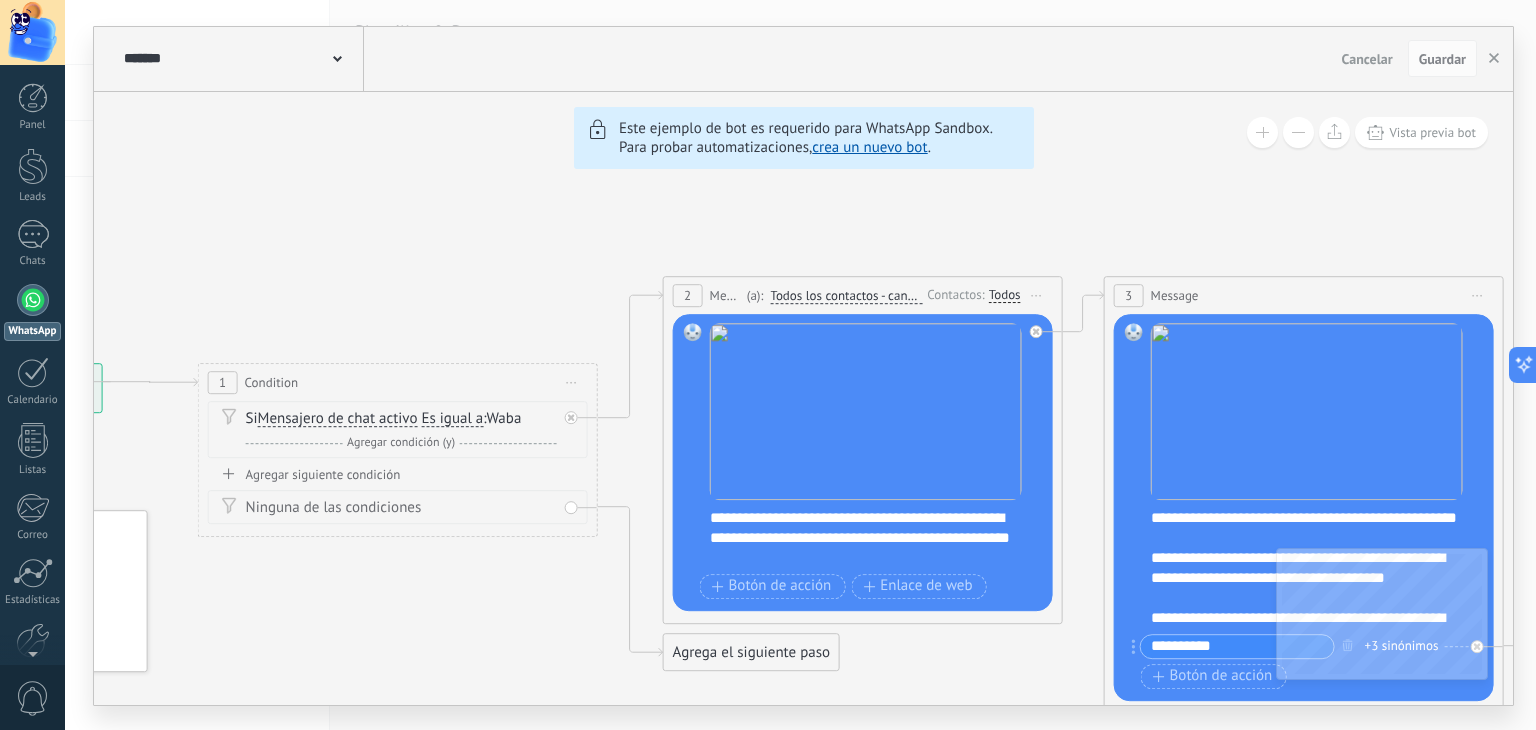 click on "6 Flows 7 List 8 Buttons 9 AI 10 Broadcast 11 Ads 12 Carousel 13 Verification 14 Get started 15 Get a demo 19 Close the bot" at bounding box center [2878, 378] 